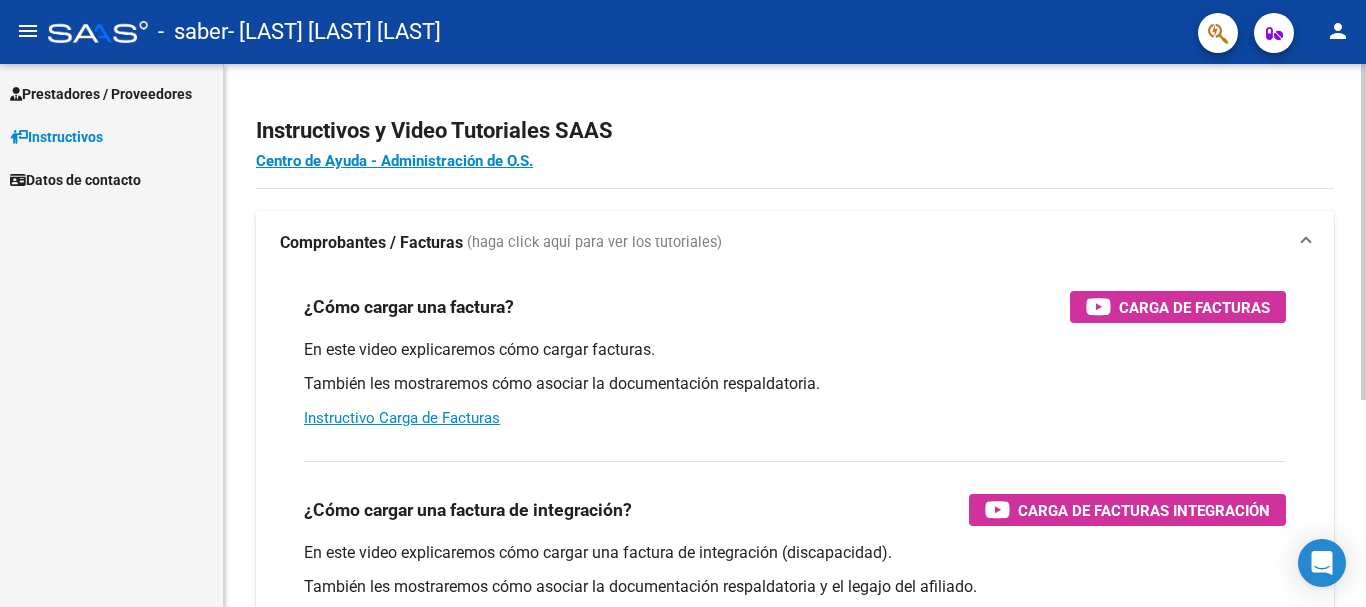 scroll, scrollTop: 0, scrollLeft: 0, axis: both 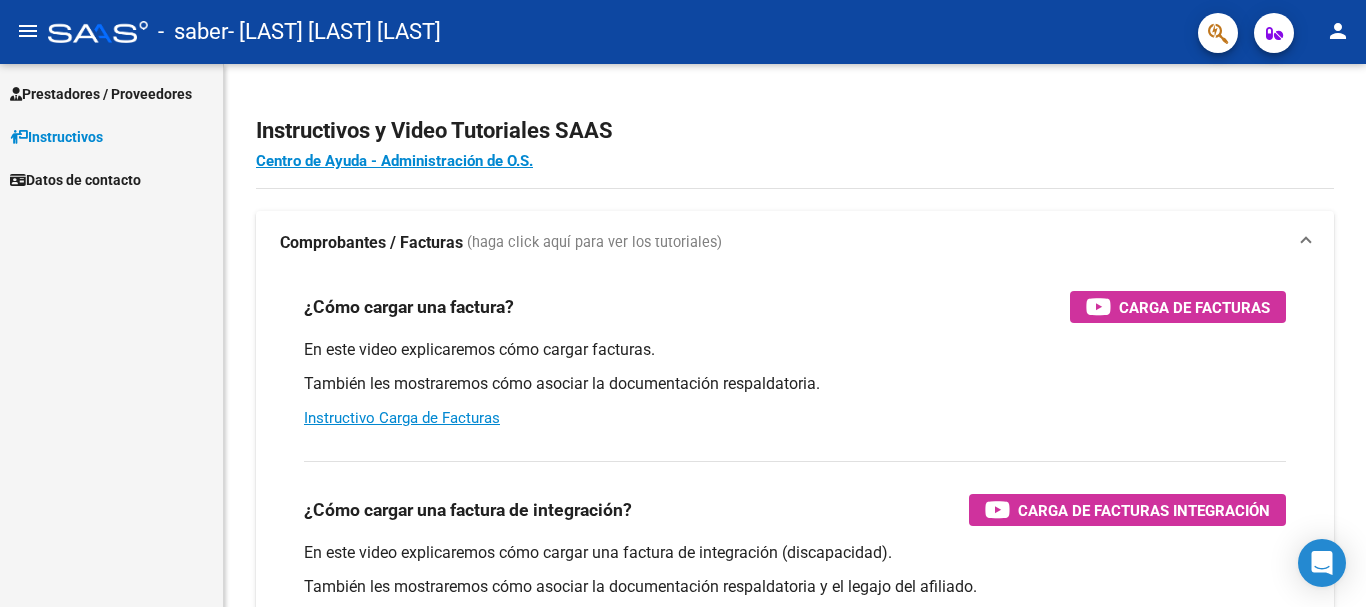 click on "Prestadores / Proveedores" at bounding box center (101, 94) 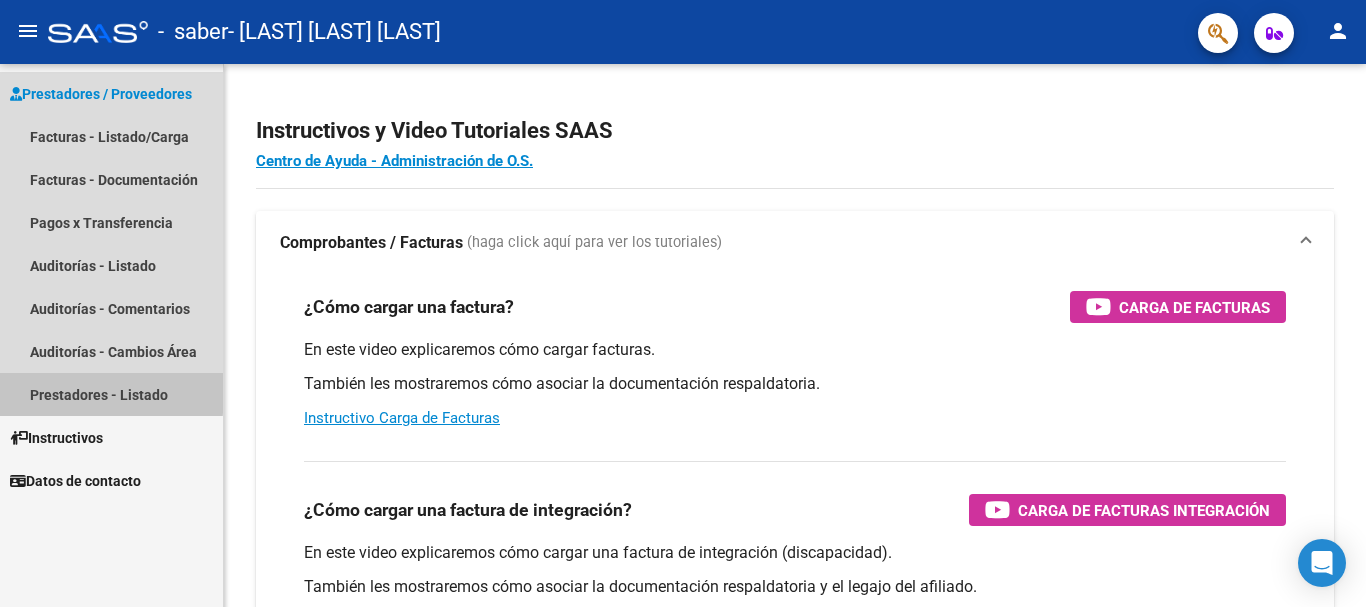 click on "Prestadores - Listado" at bounding box center (111, 394) 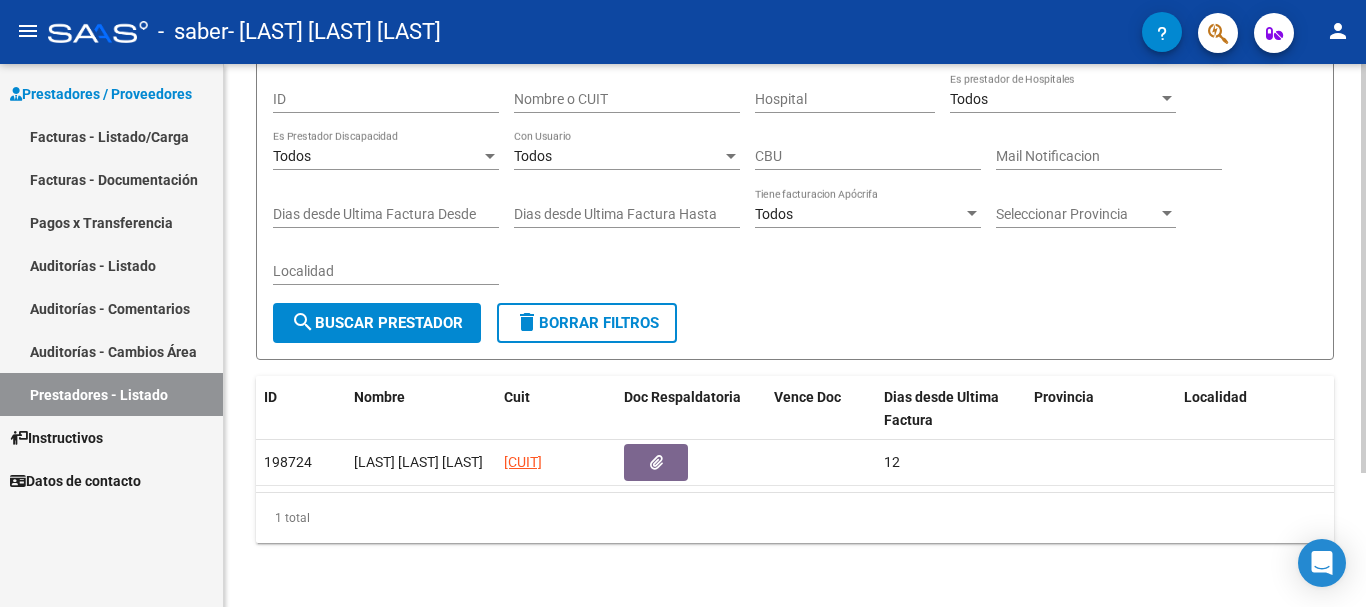 scroll, scrollTop: 0, scrollLeft: 0, axis: both 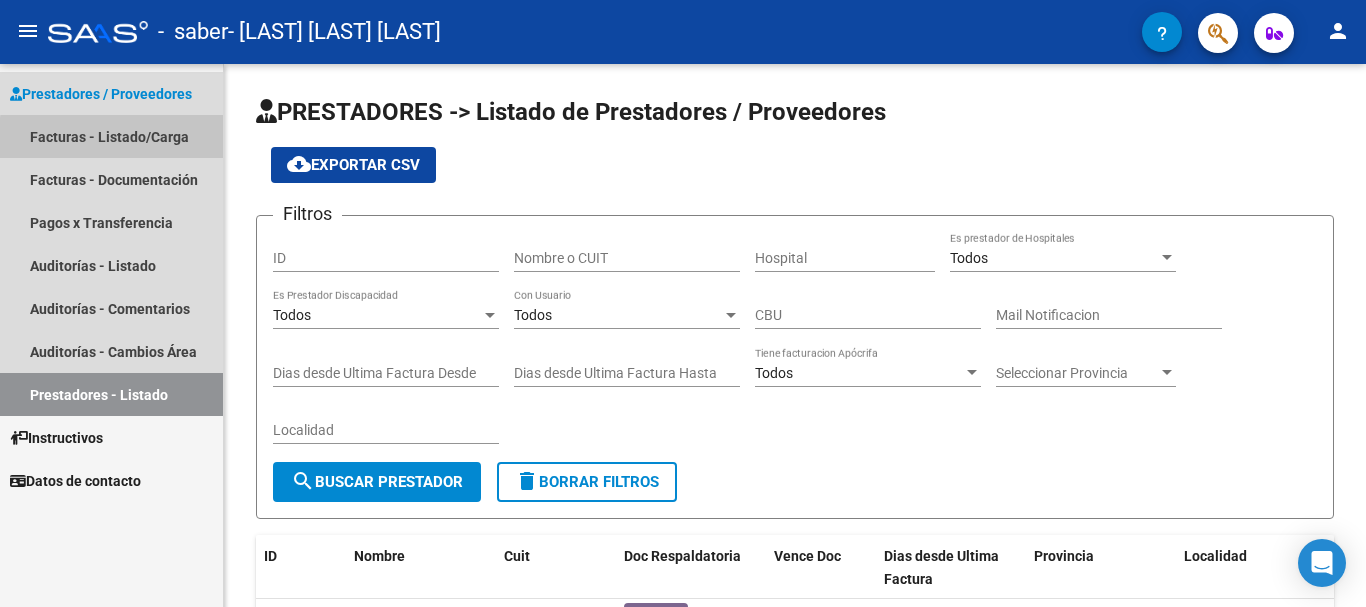 click on "Facturas - Listado/Carga" at bounding box center (111, 136) 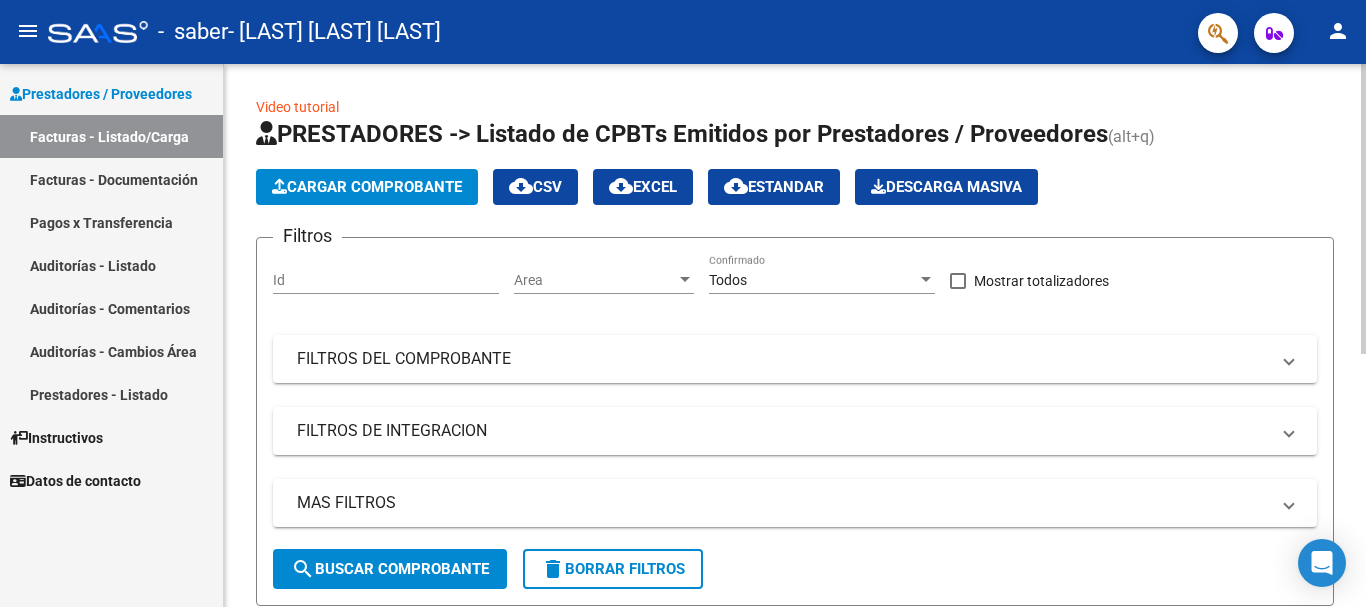 click on "Cargar Comprobante" 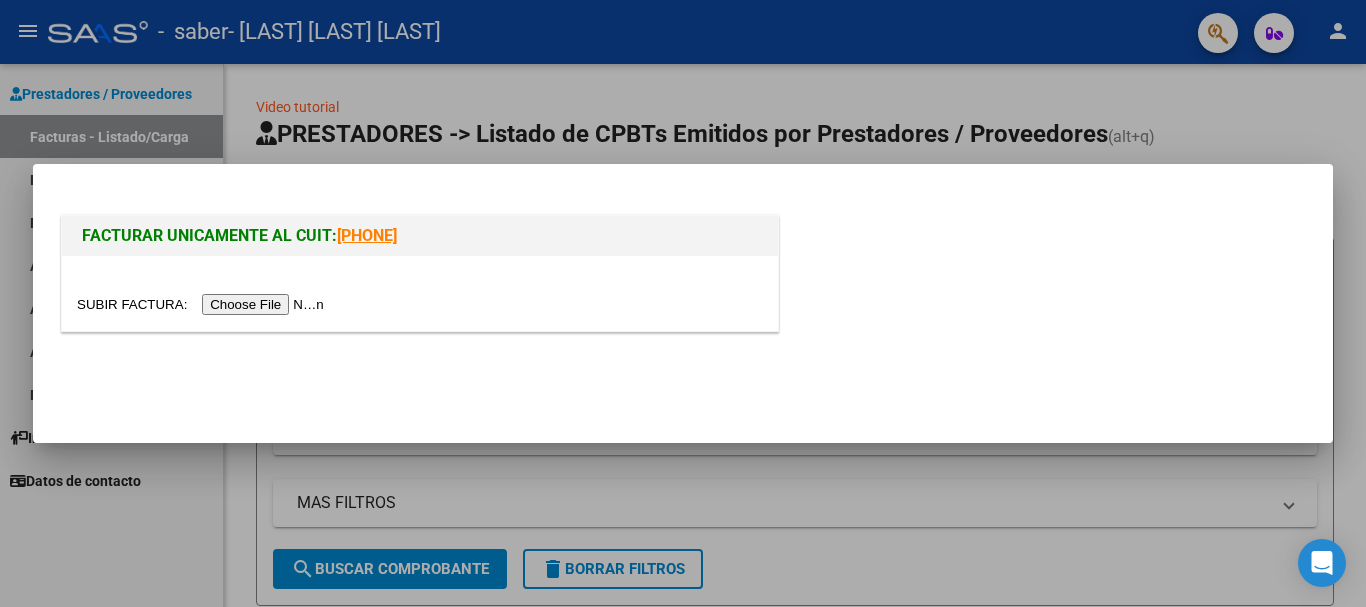 click at bounding box center (203, 304) 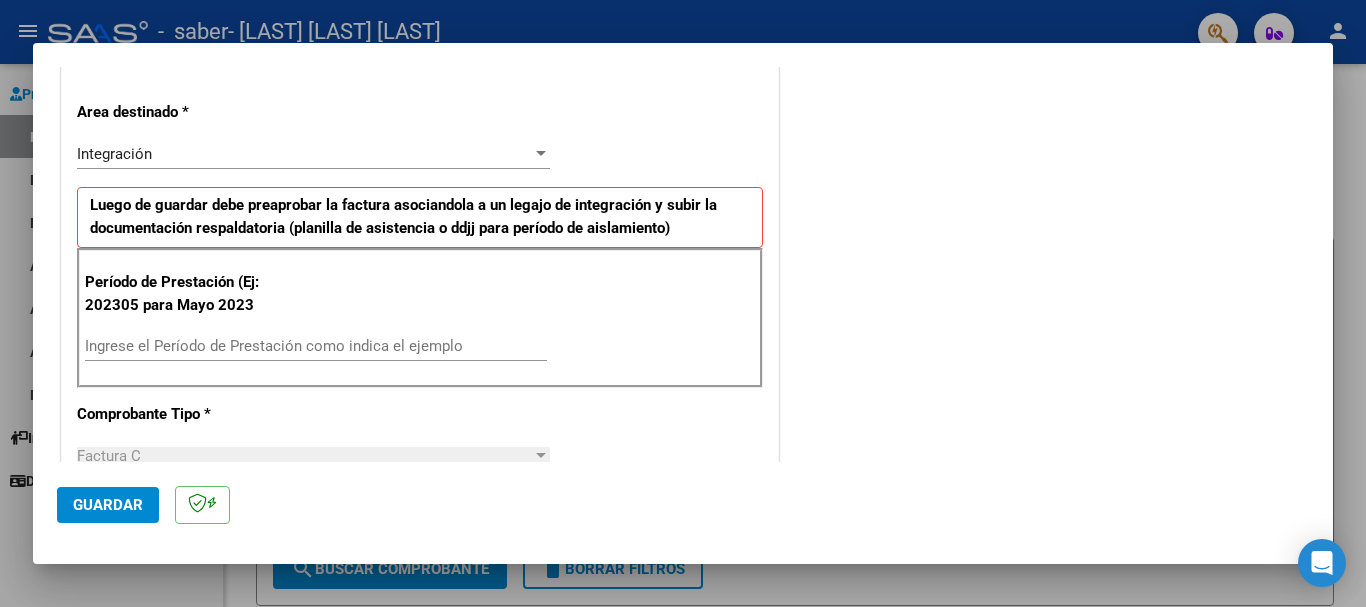 scroll, scrollTop: 500, scrollLeft: 0, axis: vertical 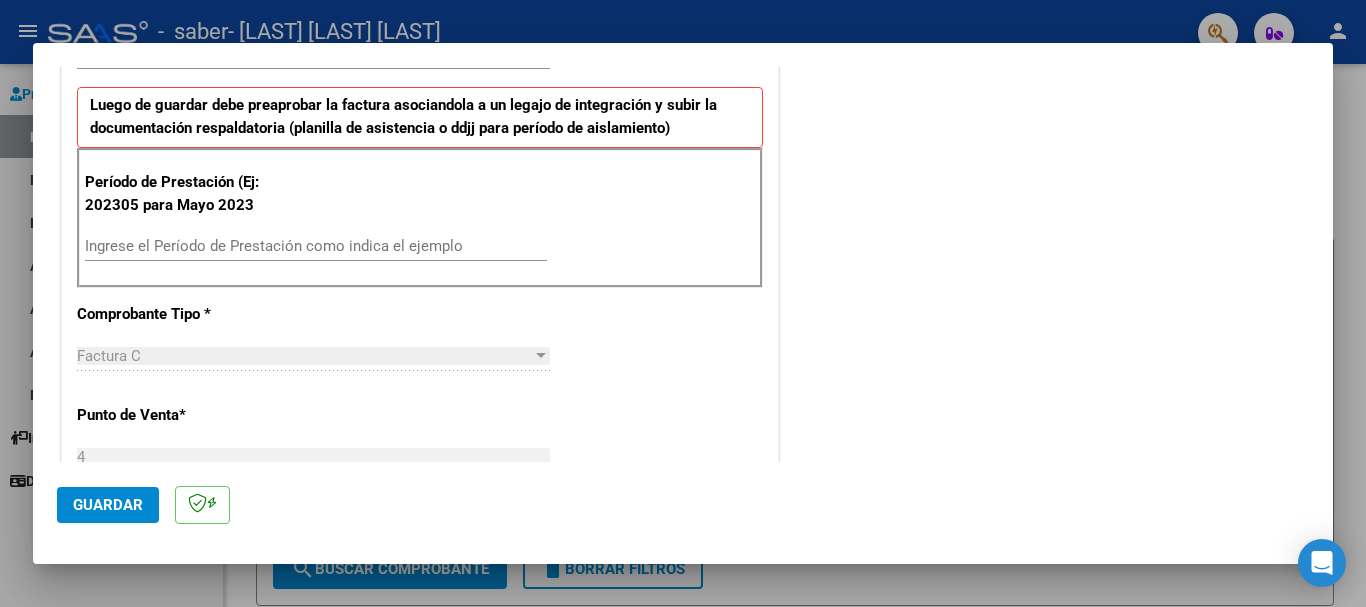 click on "Ingrese el Período de Prestación como indica el ejemplo" at bounding box center [316, 246] 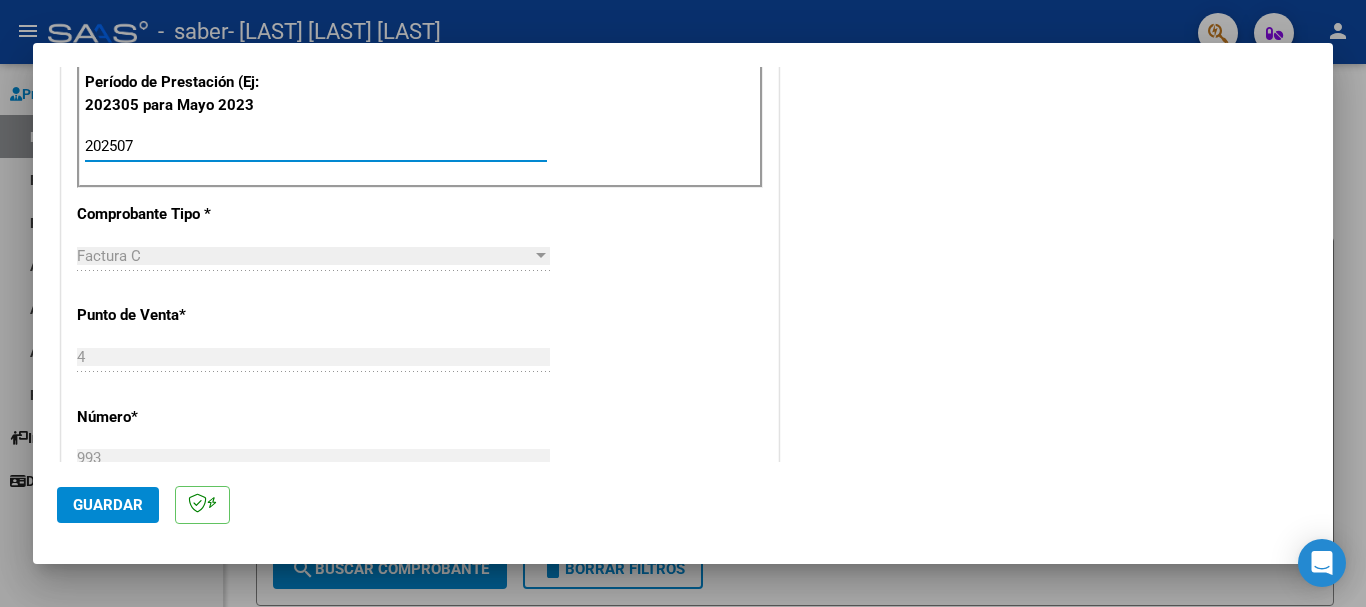 scroll, scrollTop: 700, scrollLeft: 0, axis: vertical 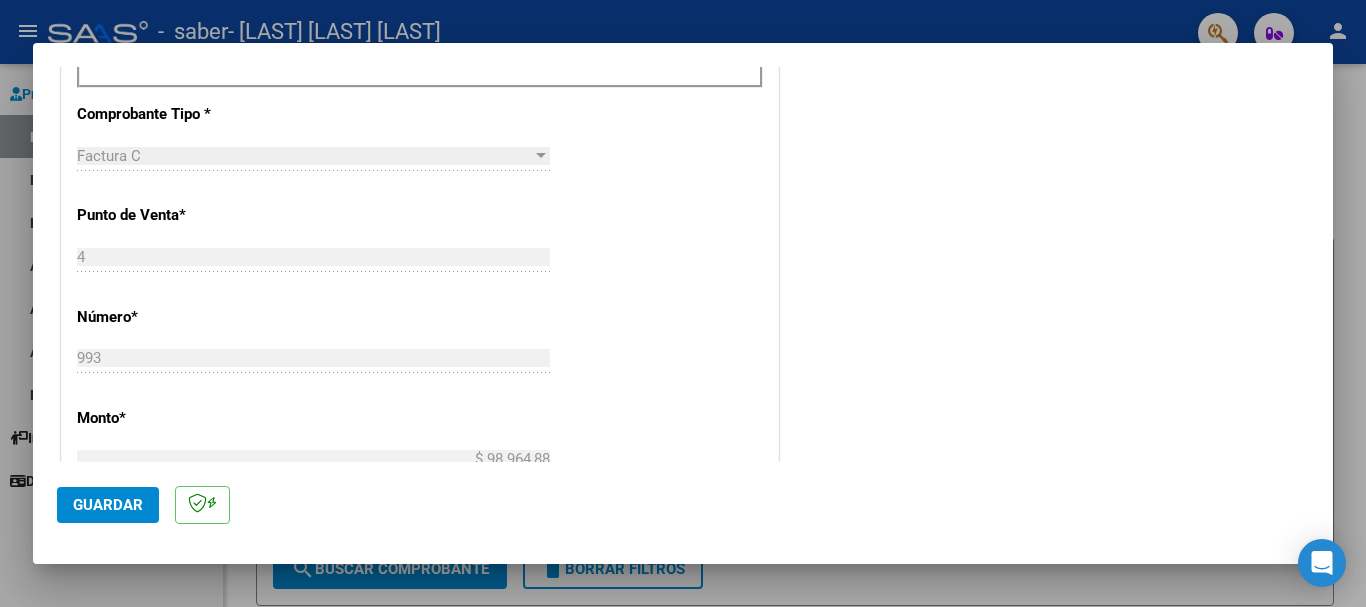 type on "202507" 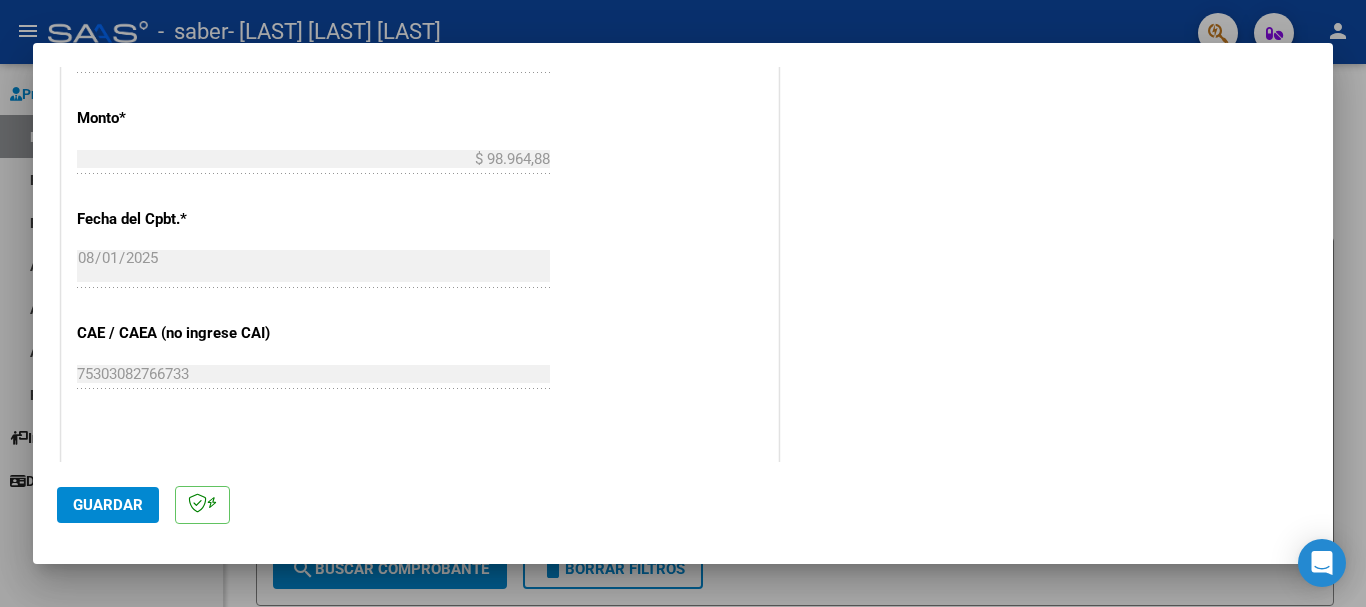 scroll, scrollTop: 1100, scrollLeft: 0, axis: vertical 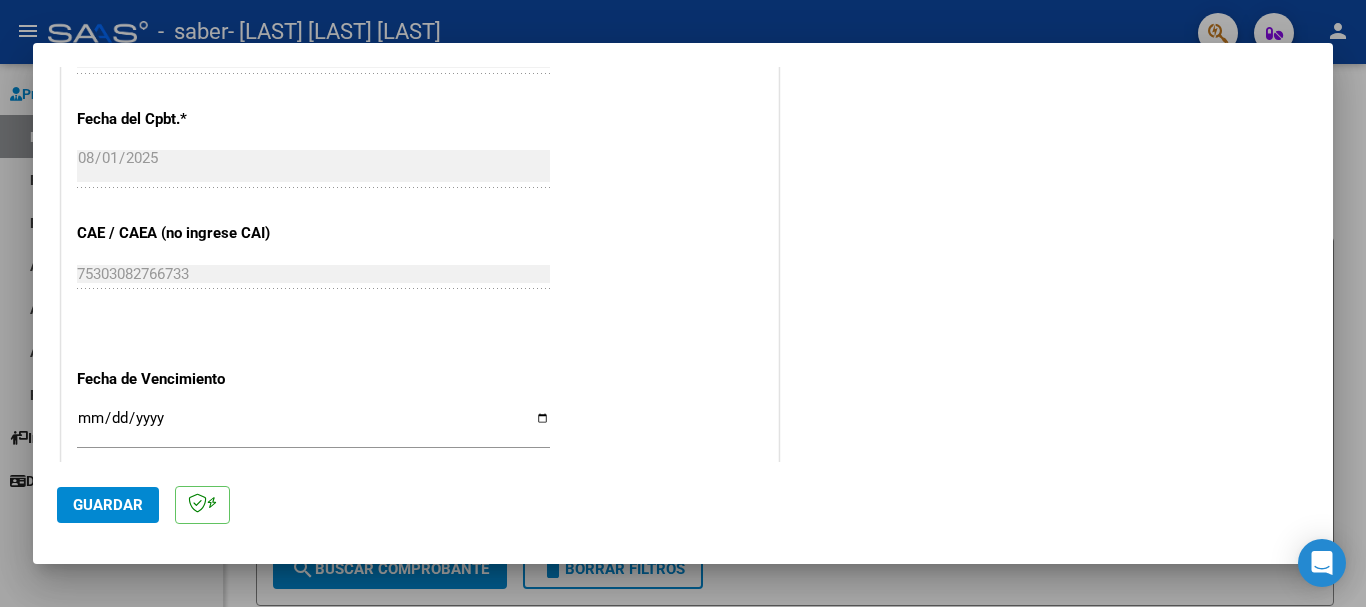 click on "Ingresar la fecha" at bounding box center (313, 426) 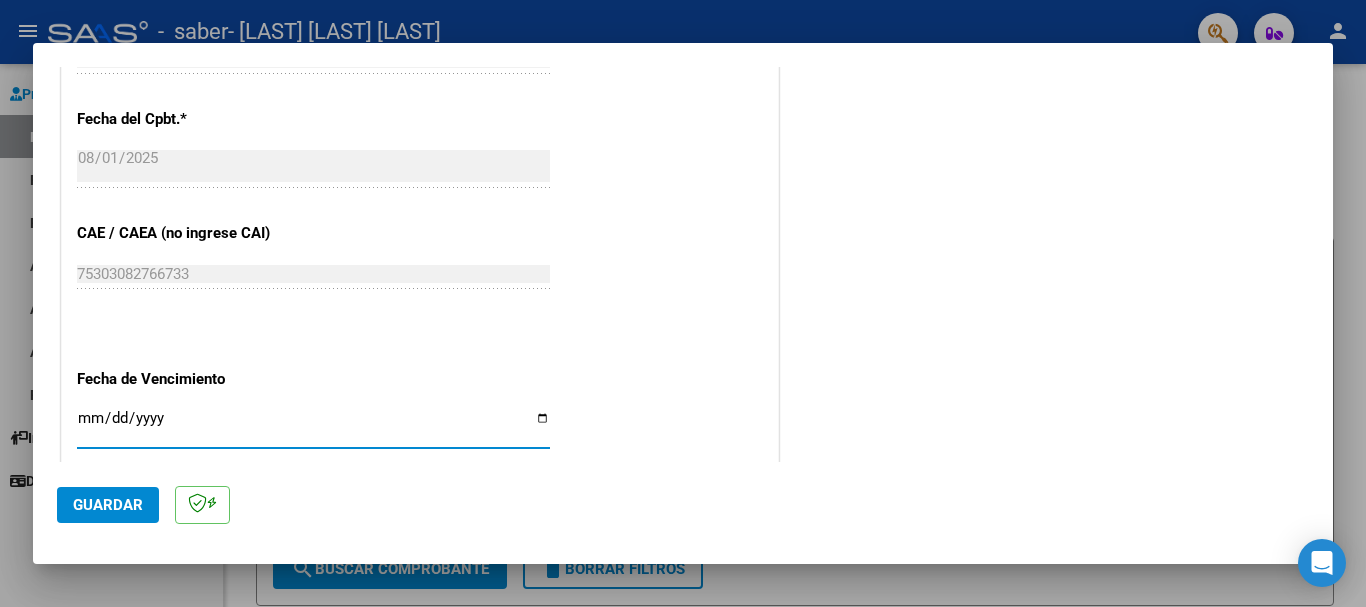 click on "Ingresar la fecha" at bounding box center (313, 426) 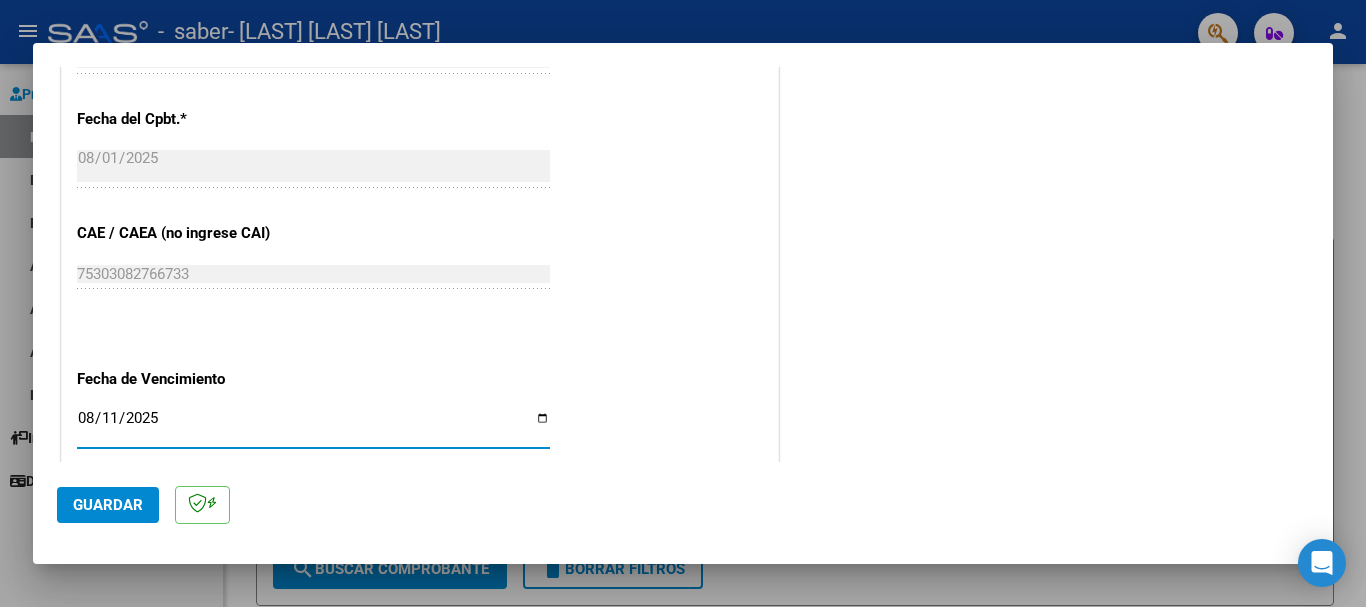 type on "2025-08-11" 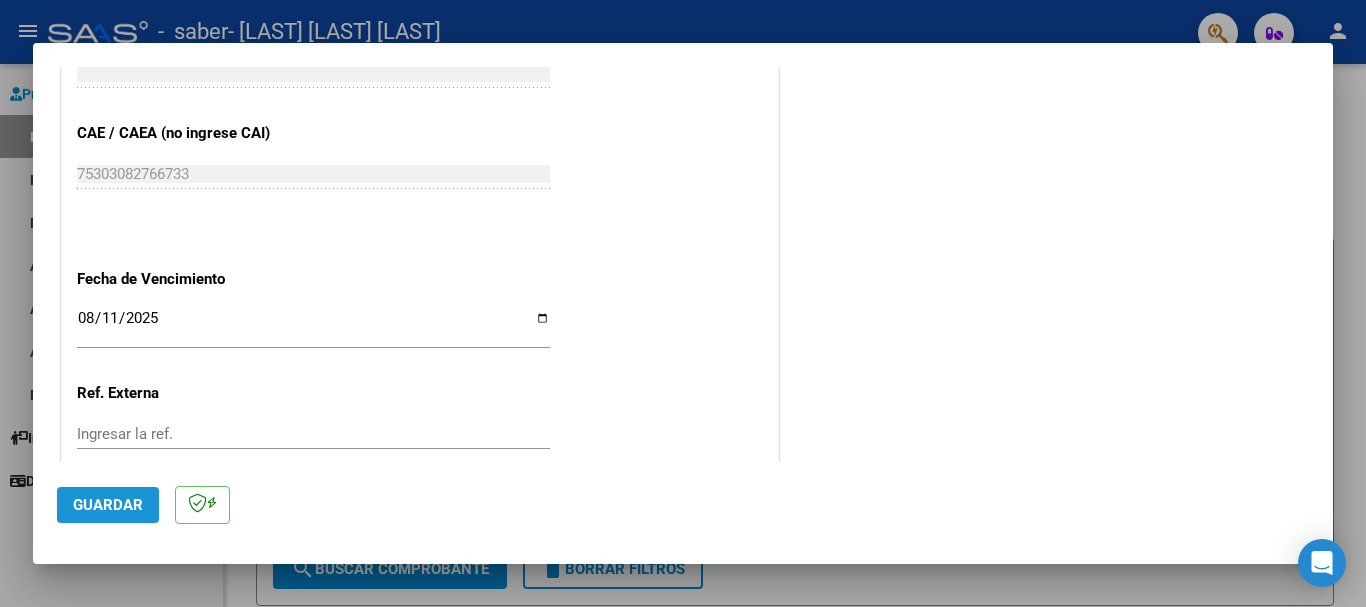 click on "Guardar" 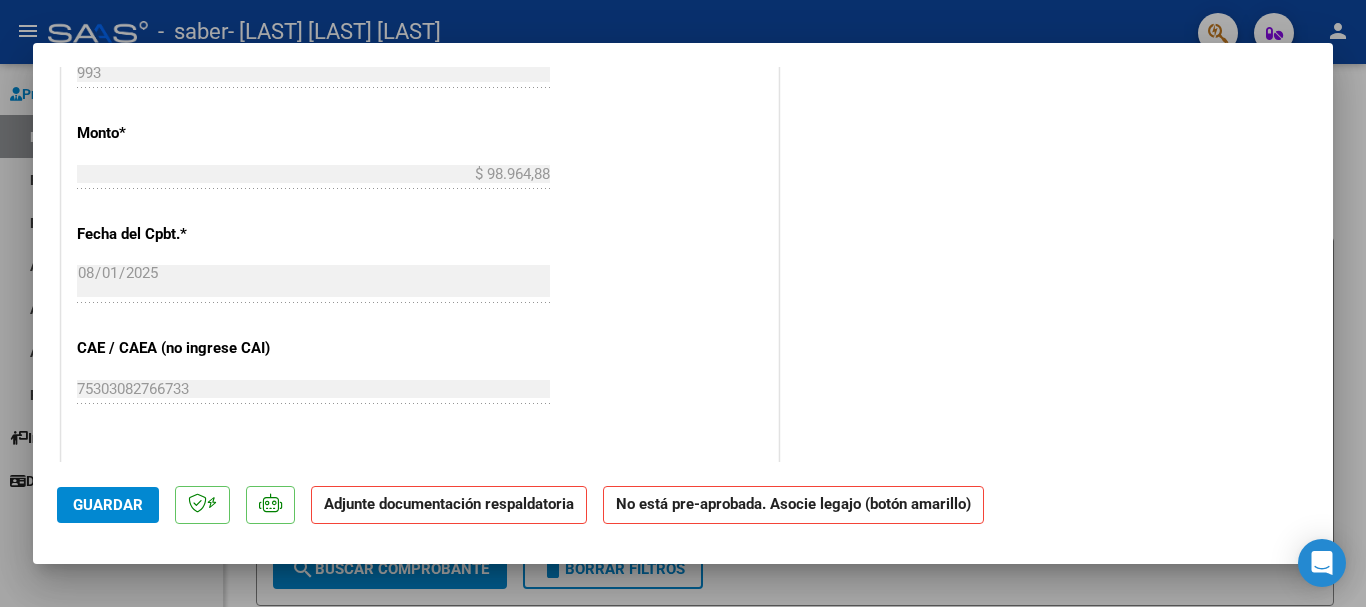 scroll, scrollTop: 1100, scrollLeft: 0, axis: vertical 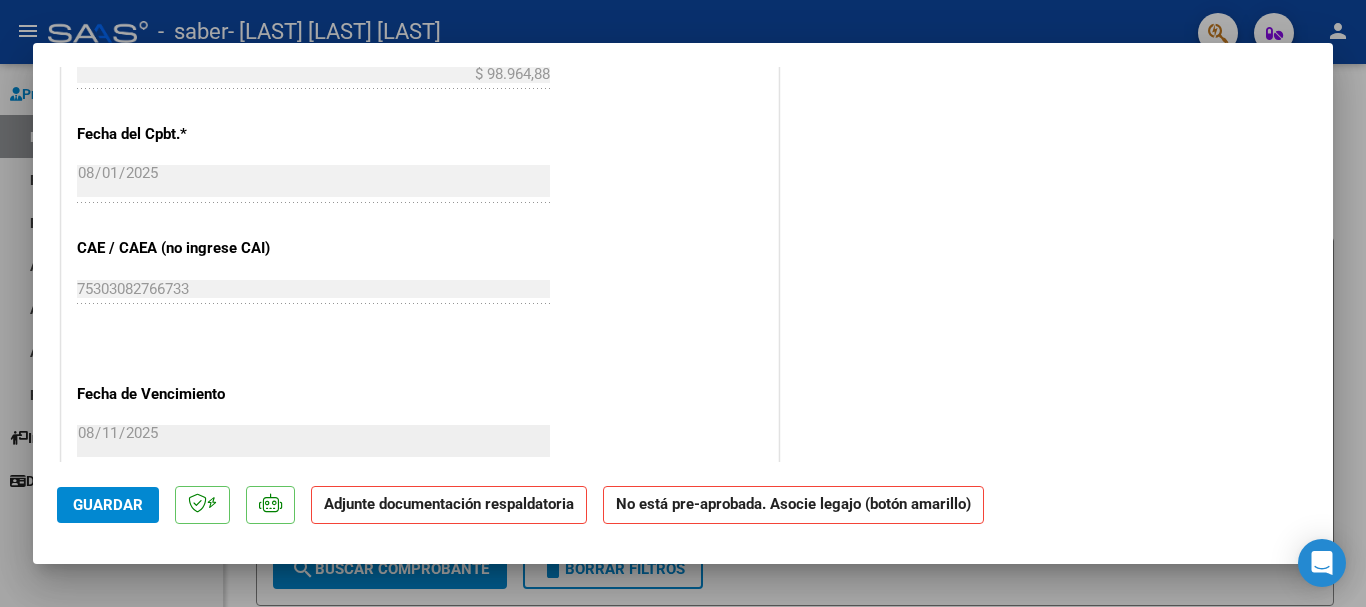 click on "Adjunte documentación respaldatoria" 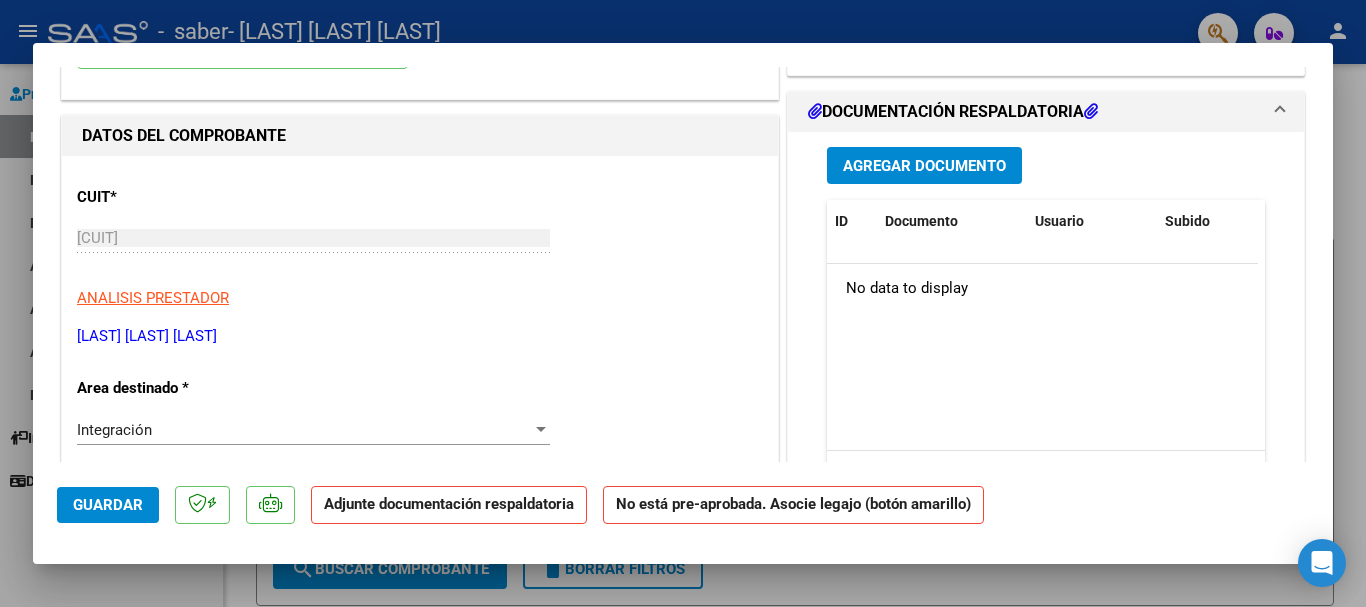scroll, scrollTop: 0, scrollLeft: 0, axis: both 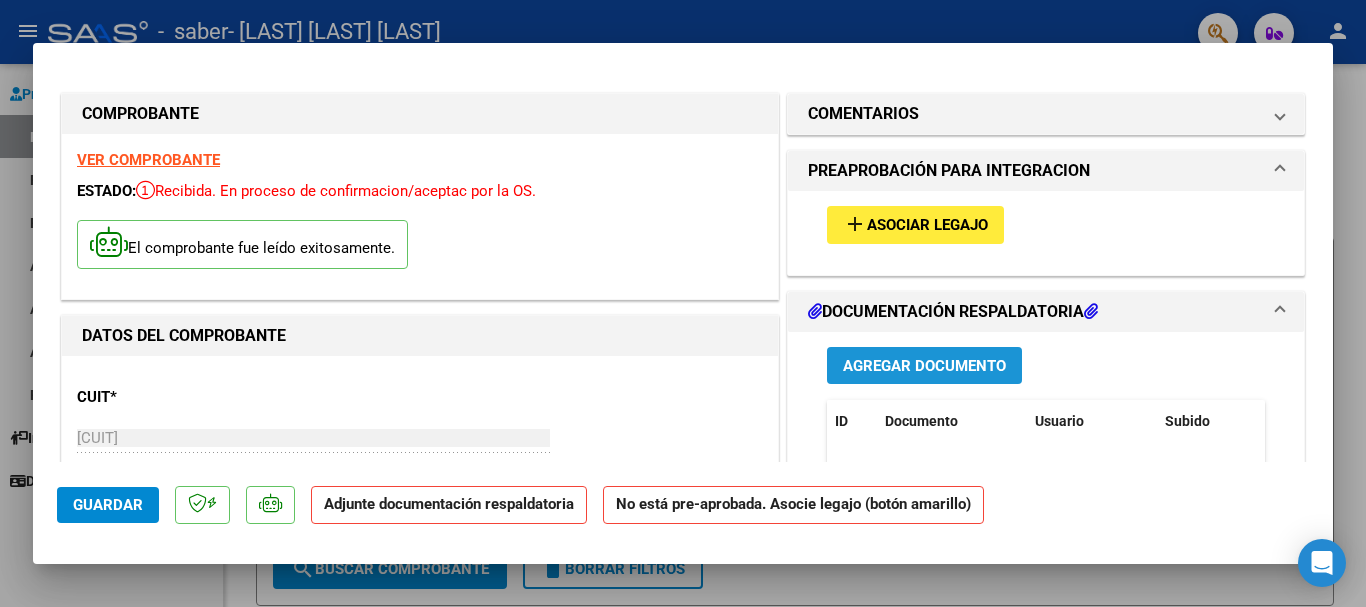 click on "Agregar Documento" at bounding box center [924, 366] 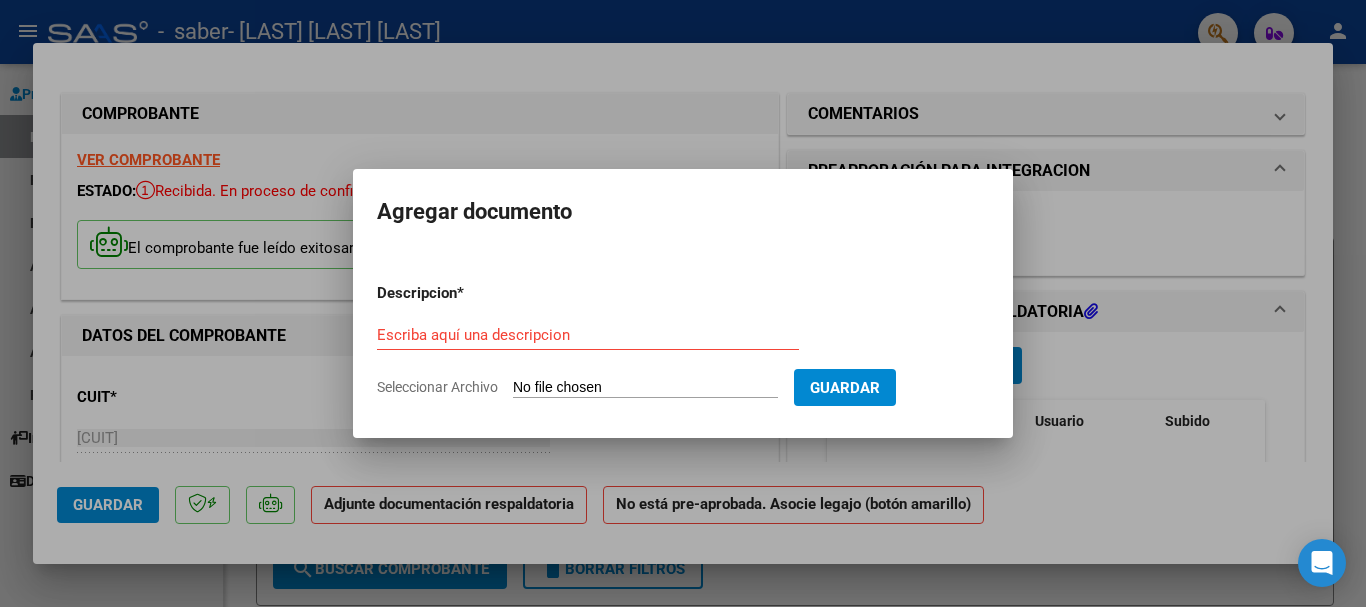 click on "Seleccionar Archivo" at bounding box center [645, 388] 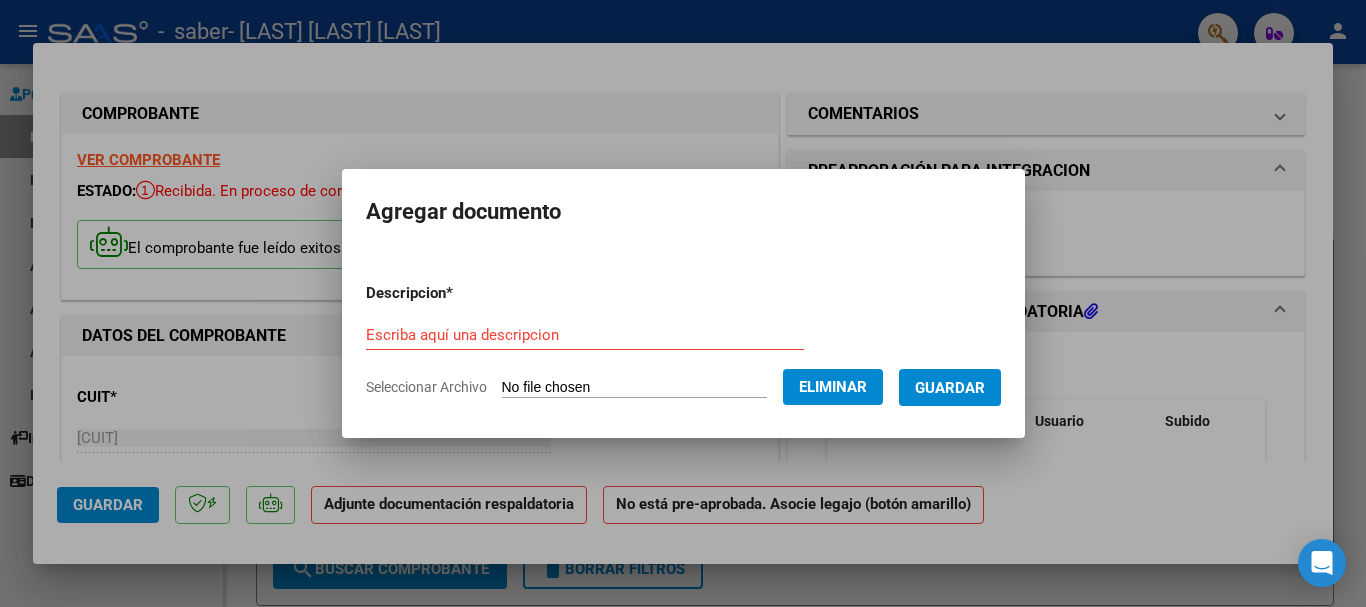 click on "Guardar" at bounding box center [950, 388] 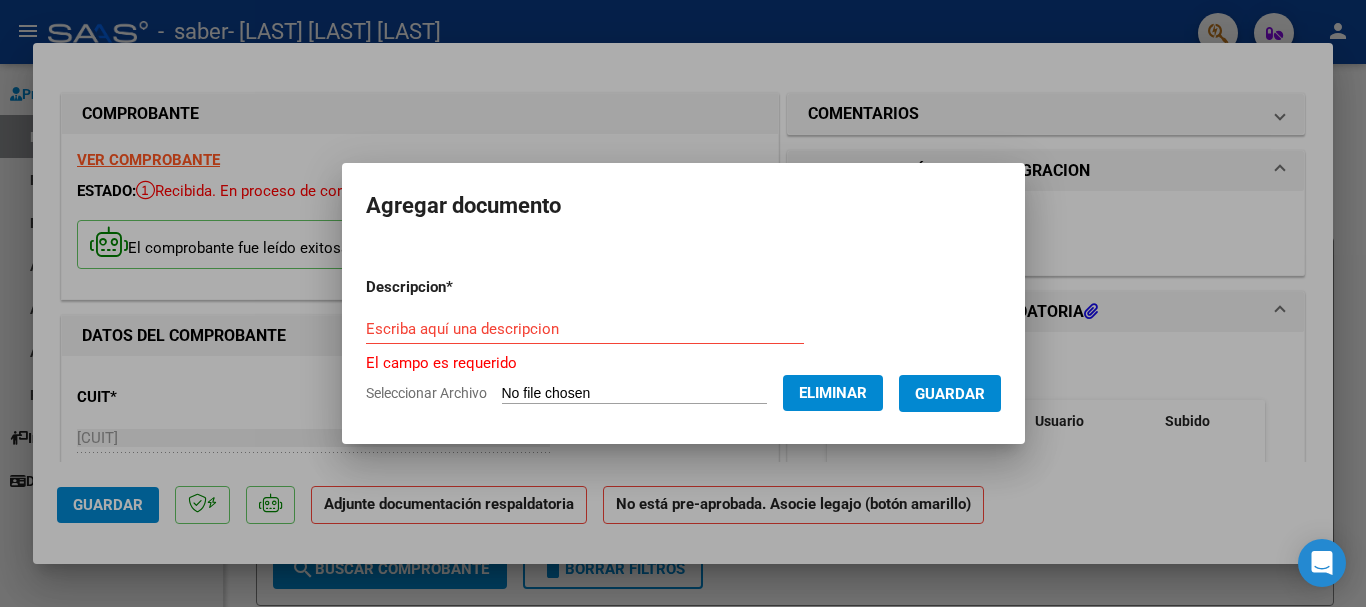 click on "Escriba aquí una descripcion" at bounding box center [585, 329] 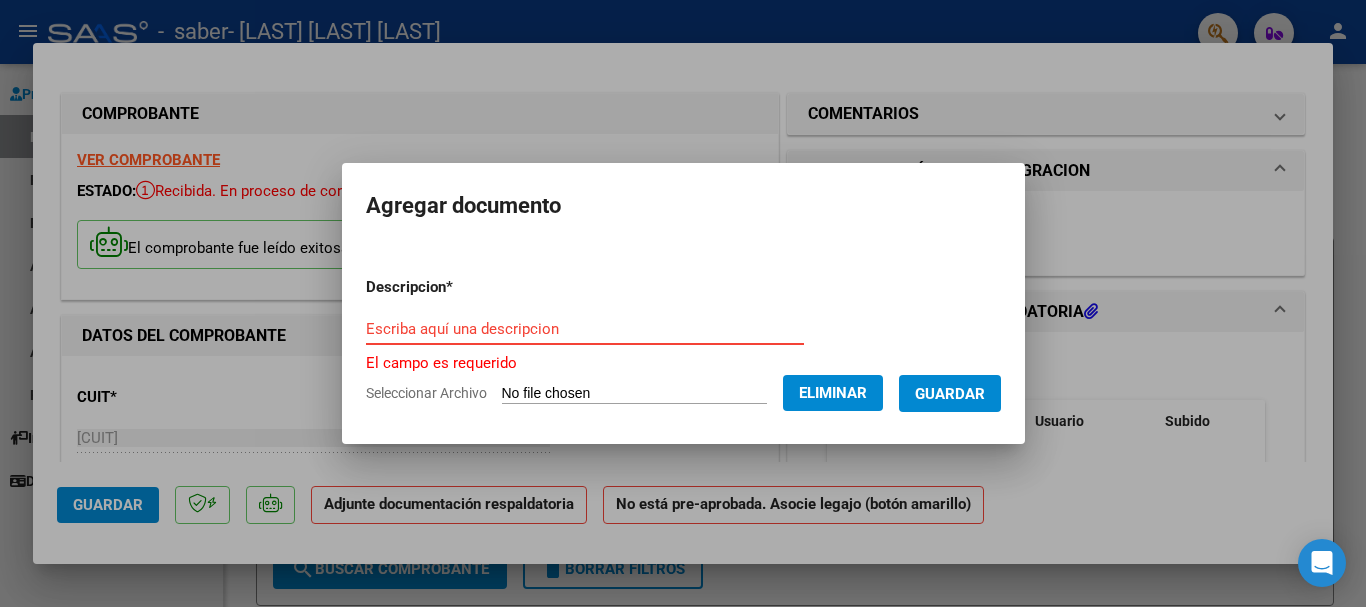 click on "Escriba aquí una descripcion" at bounding box center (585, 329) 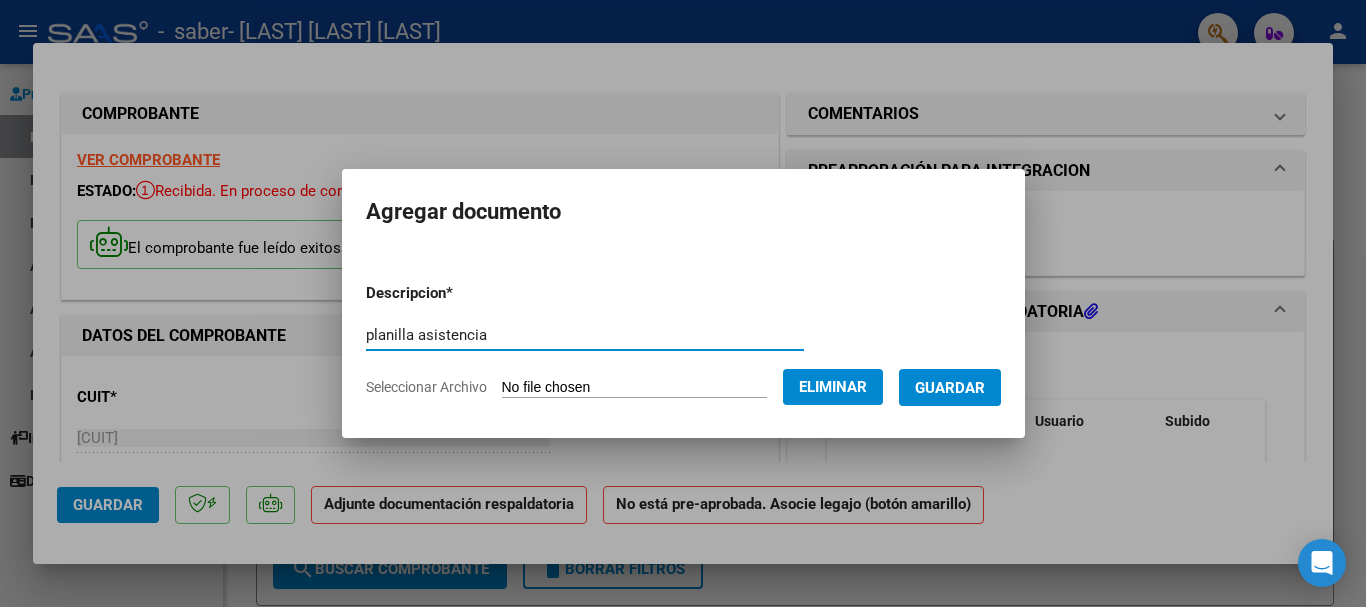 type on "planilla asistencia" 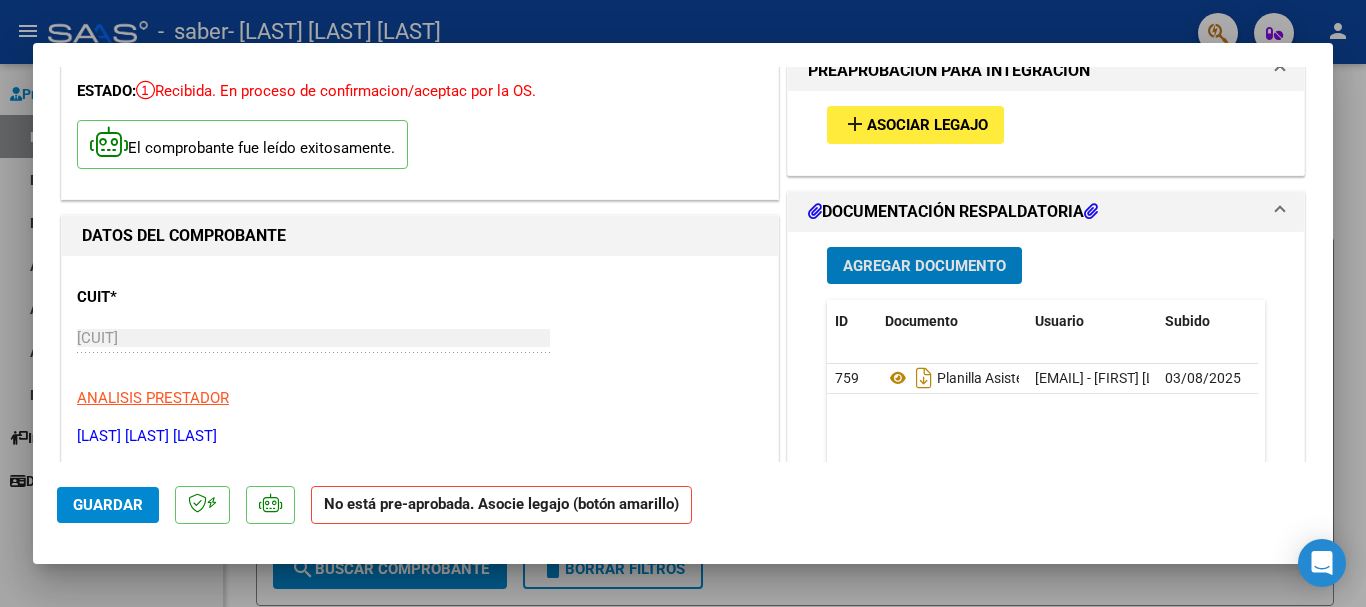scroll, scrollTop: 0, scrollLeft: 0, axis: both 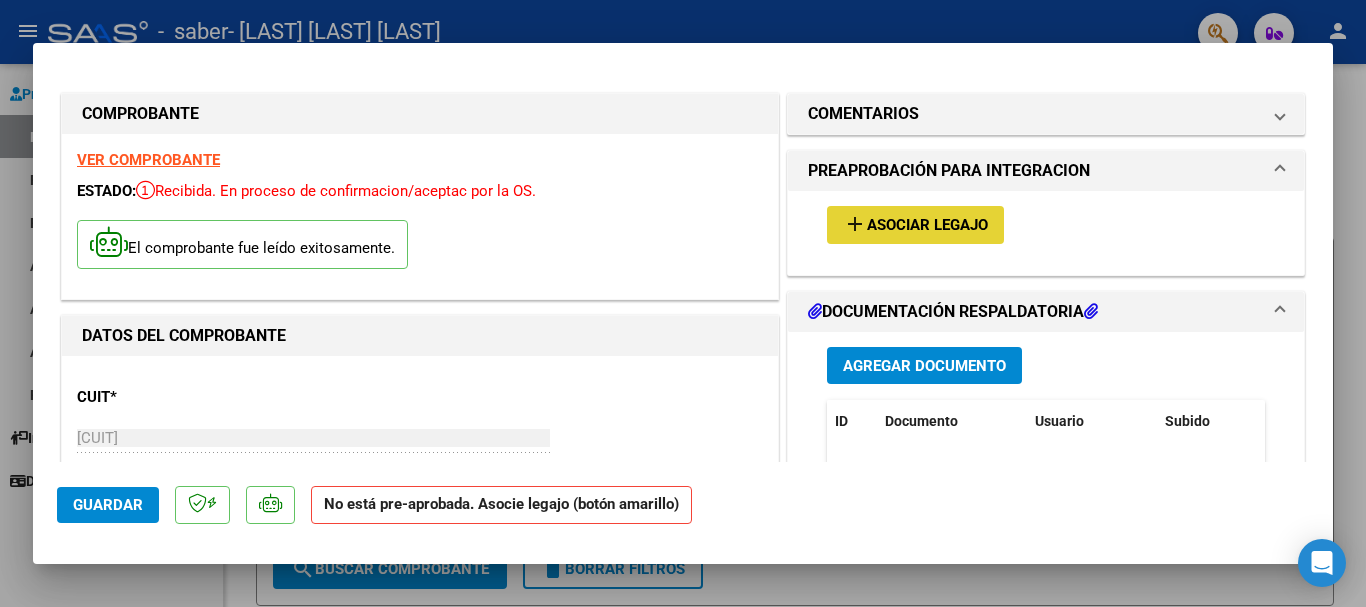 click on "add" at bounding box center (855, 224) 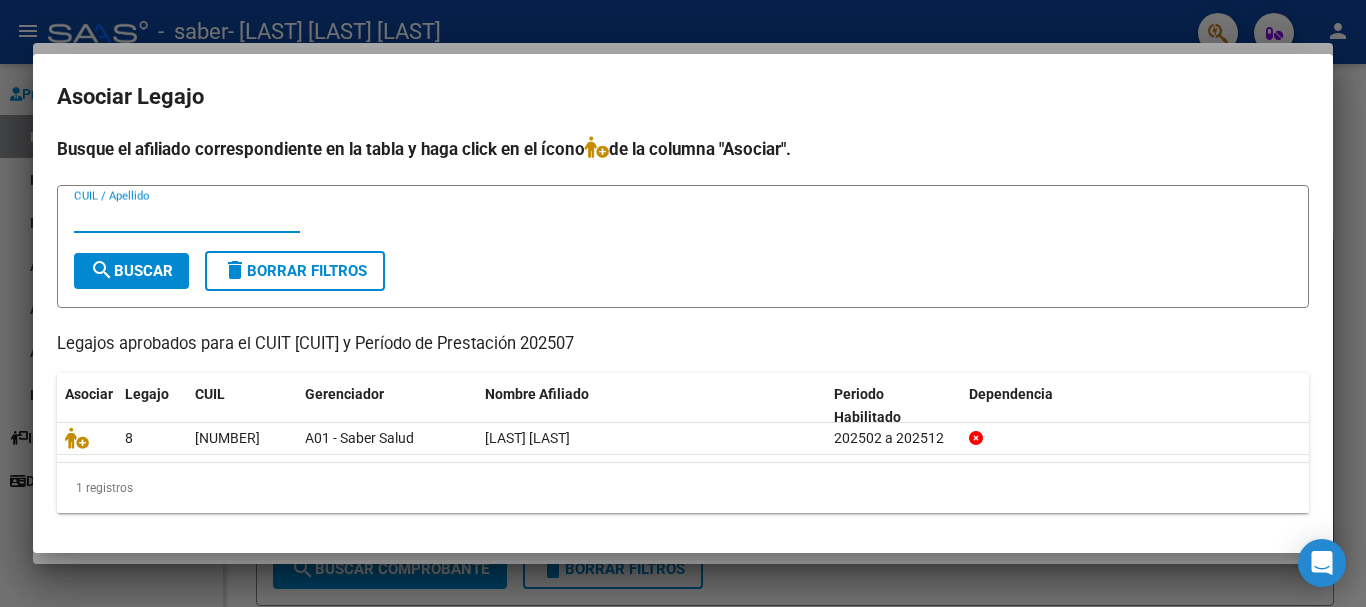 click on "CUIL / Apellido" at bounding box center [187, 217] 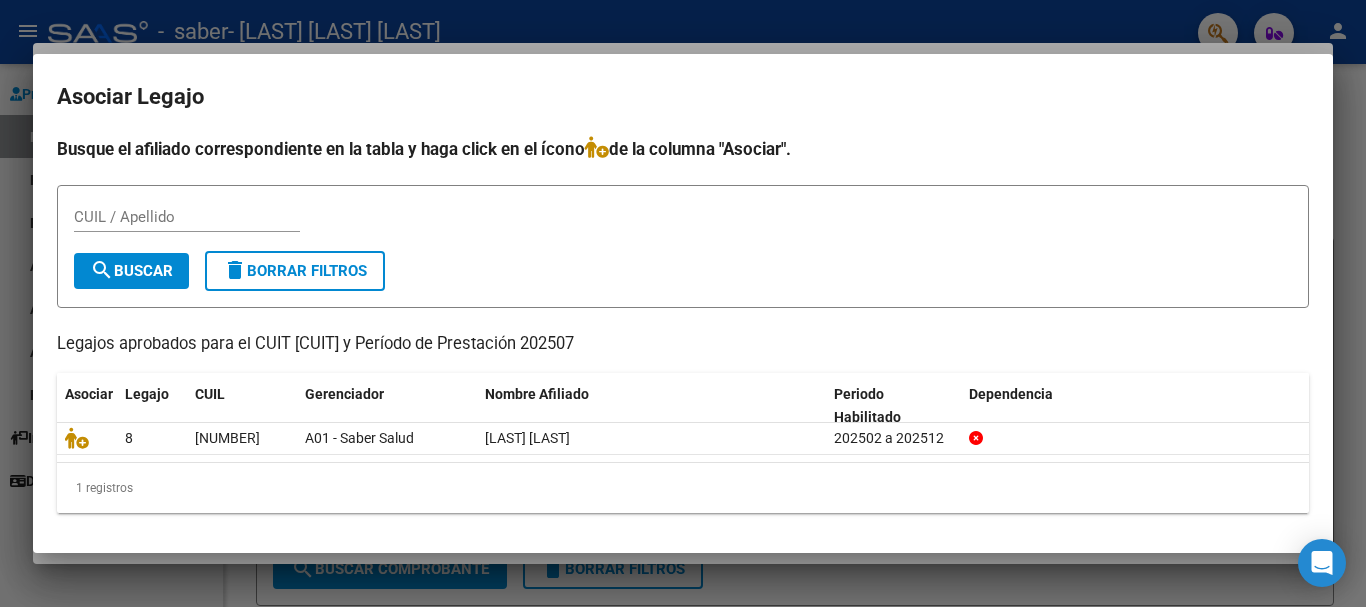 click on "CUIL / Apellido" at bounding box center (187, 217) 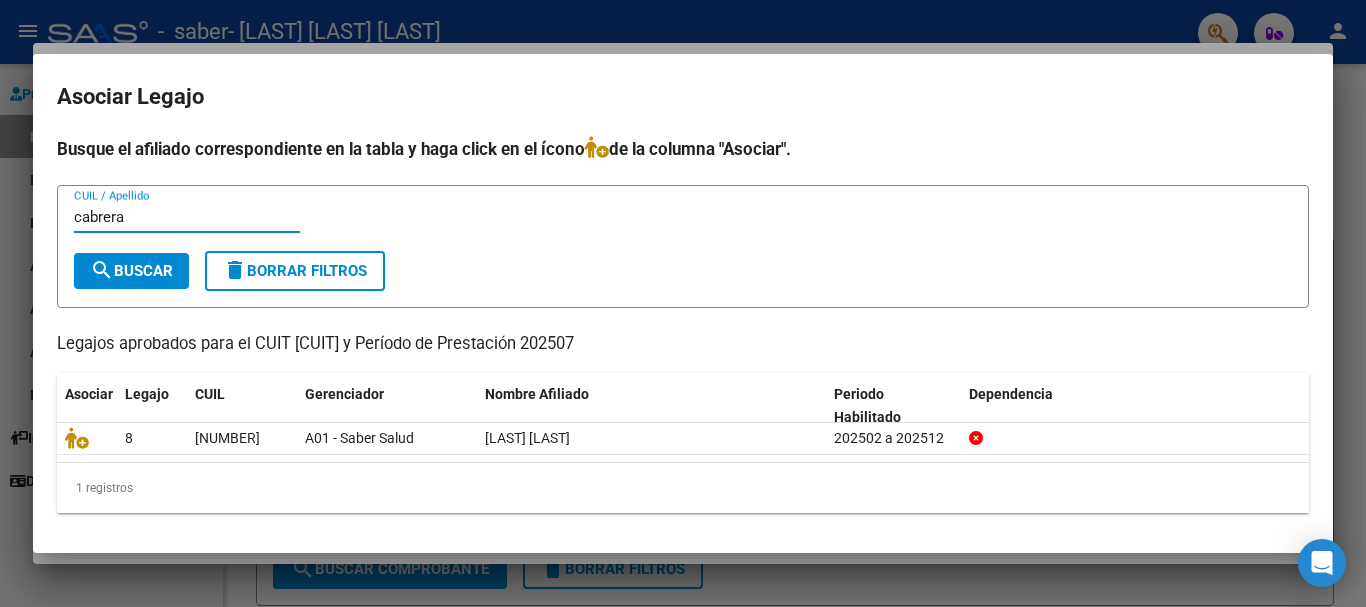 type on "cabrera" 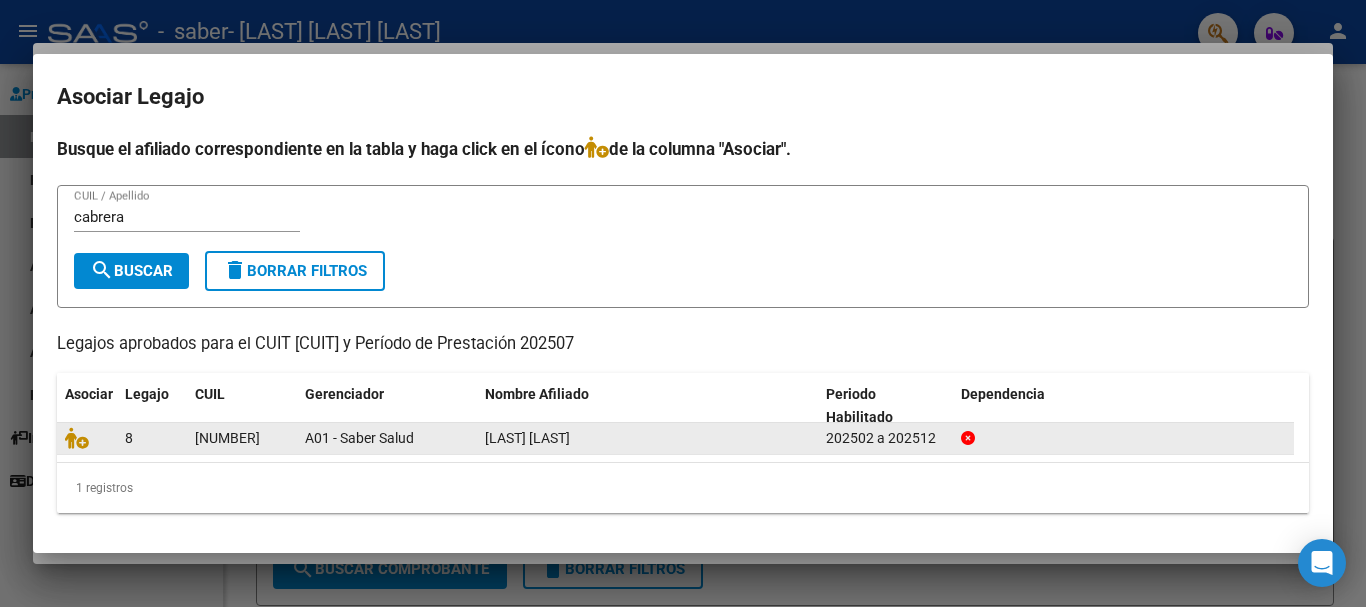 click on "[LAST] [LAST]" 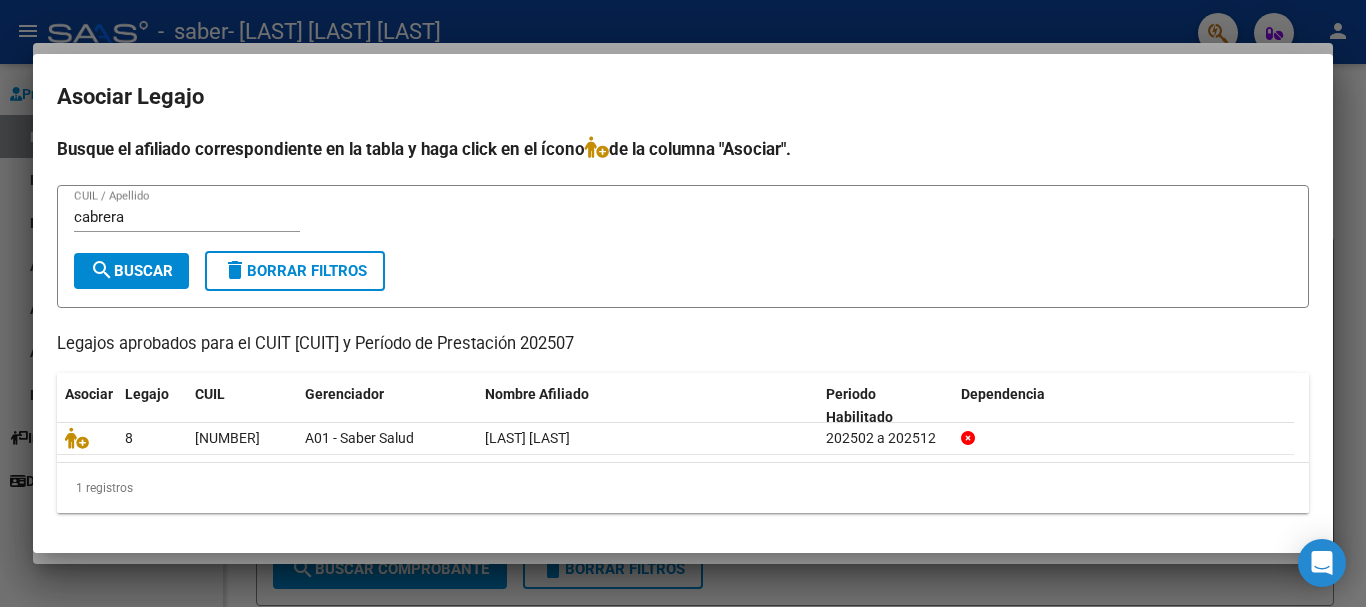 click on "1 registros" 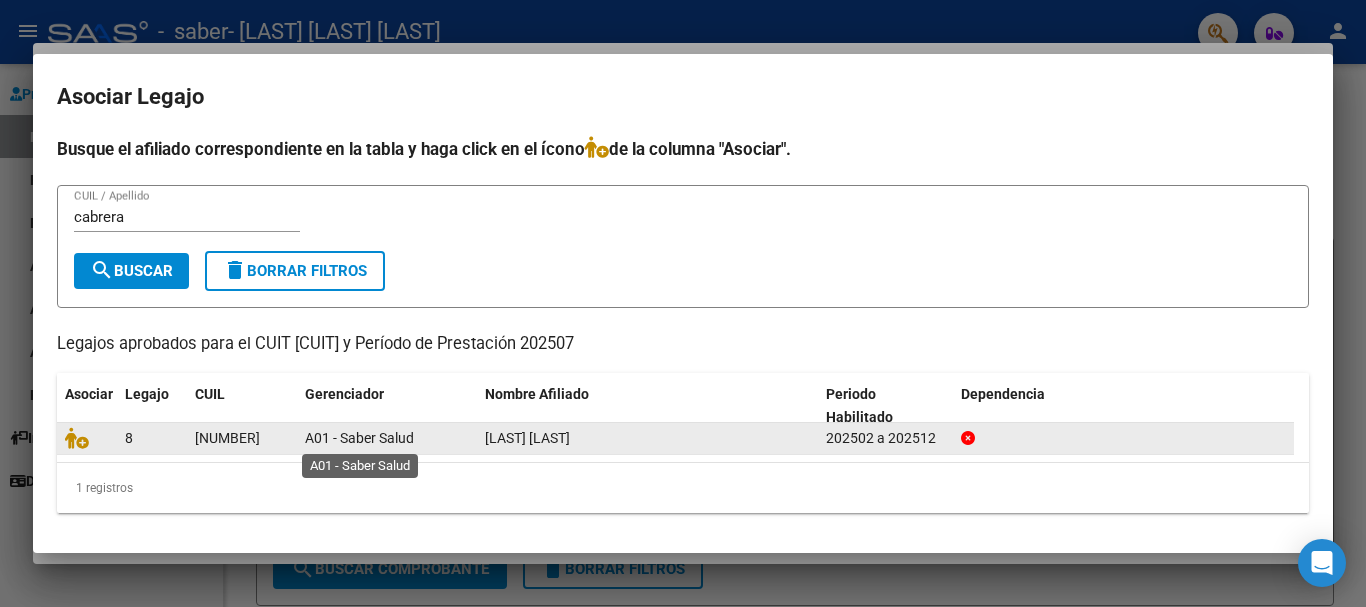 click on "A01 - Saber Salud" 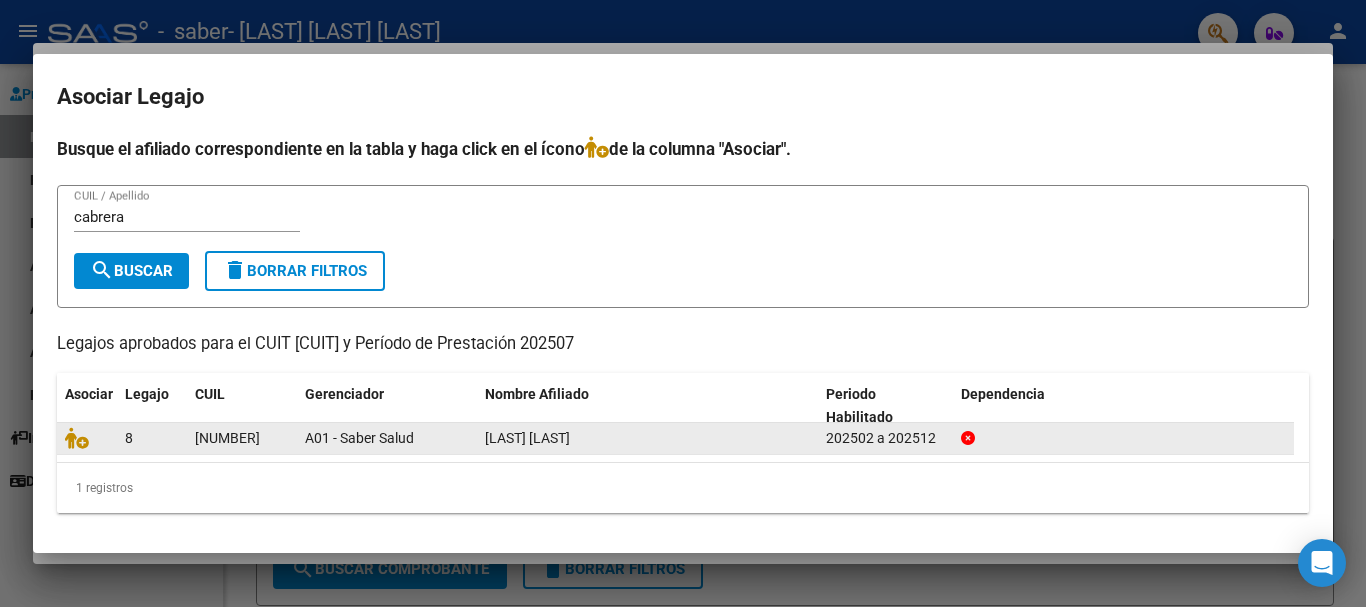 click on "[LAST] [LAST]" 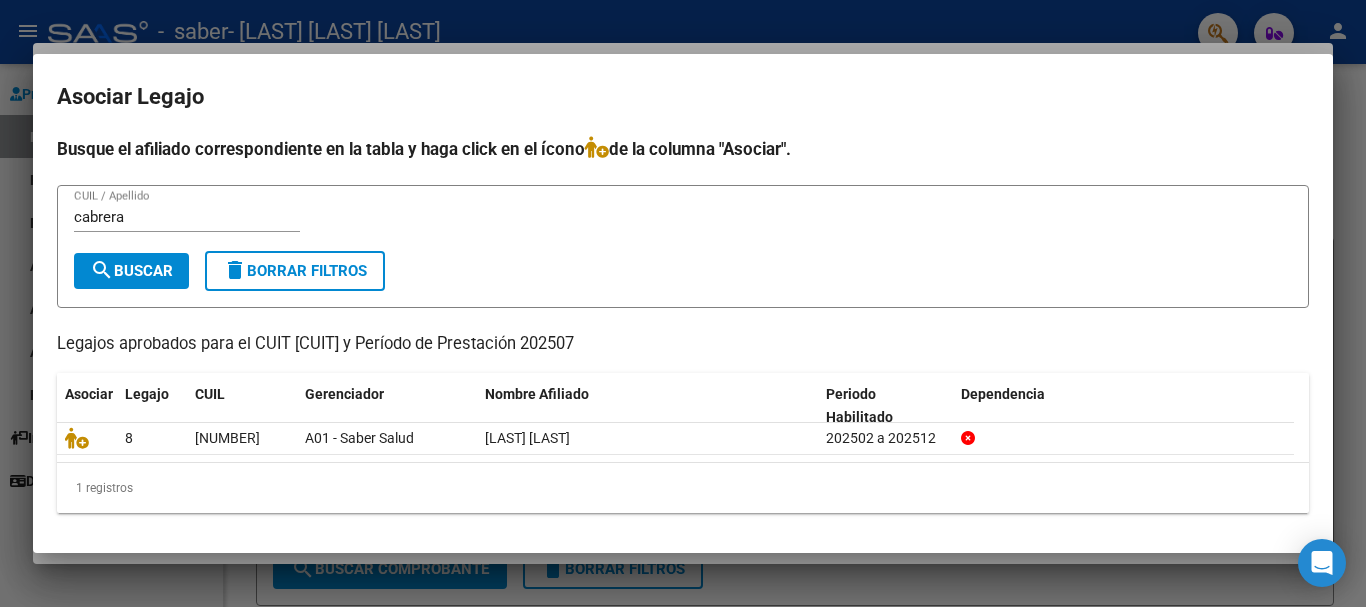 click at bounding box center [683, 303] 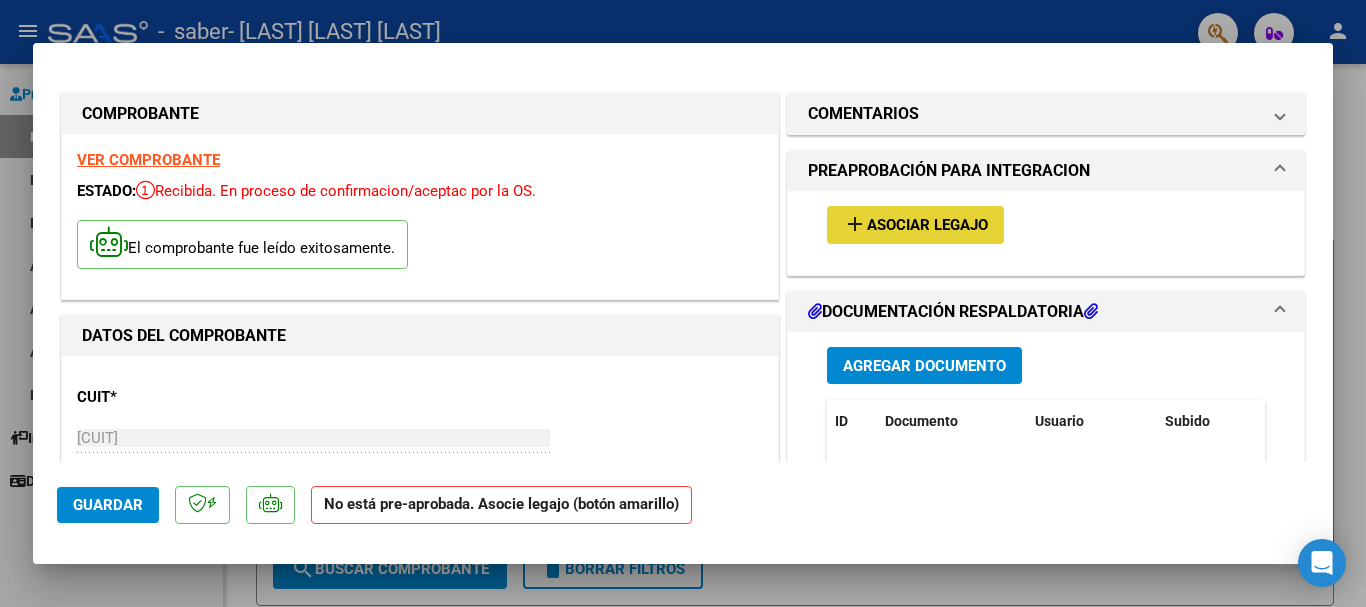 click on "Asociar Legajo" at bounding box center (927, 226) 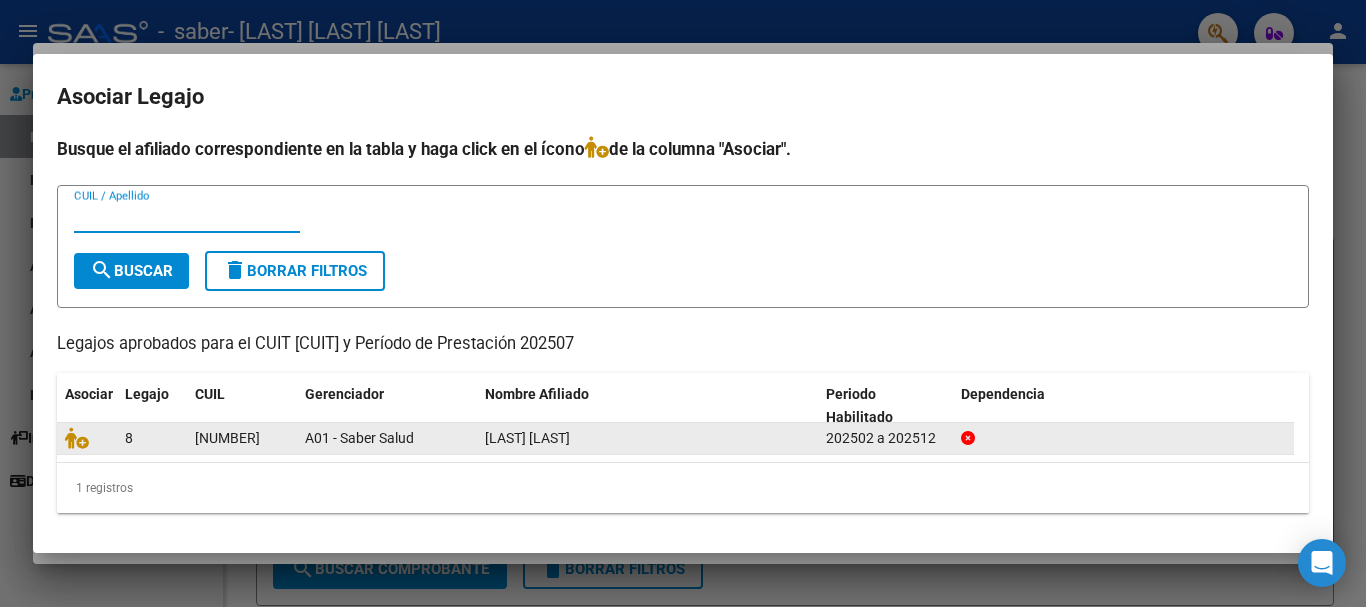 click on "[LAST] [LAST]" 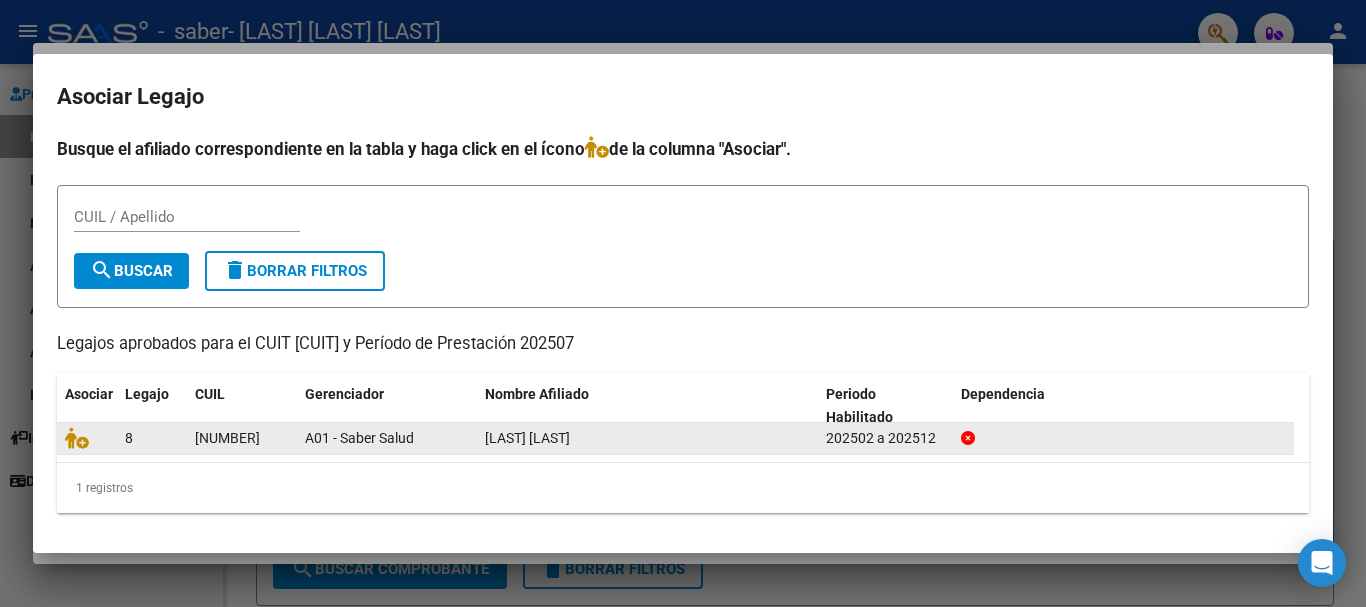 click on "202502 a 202512" 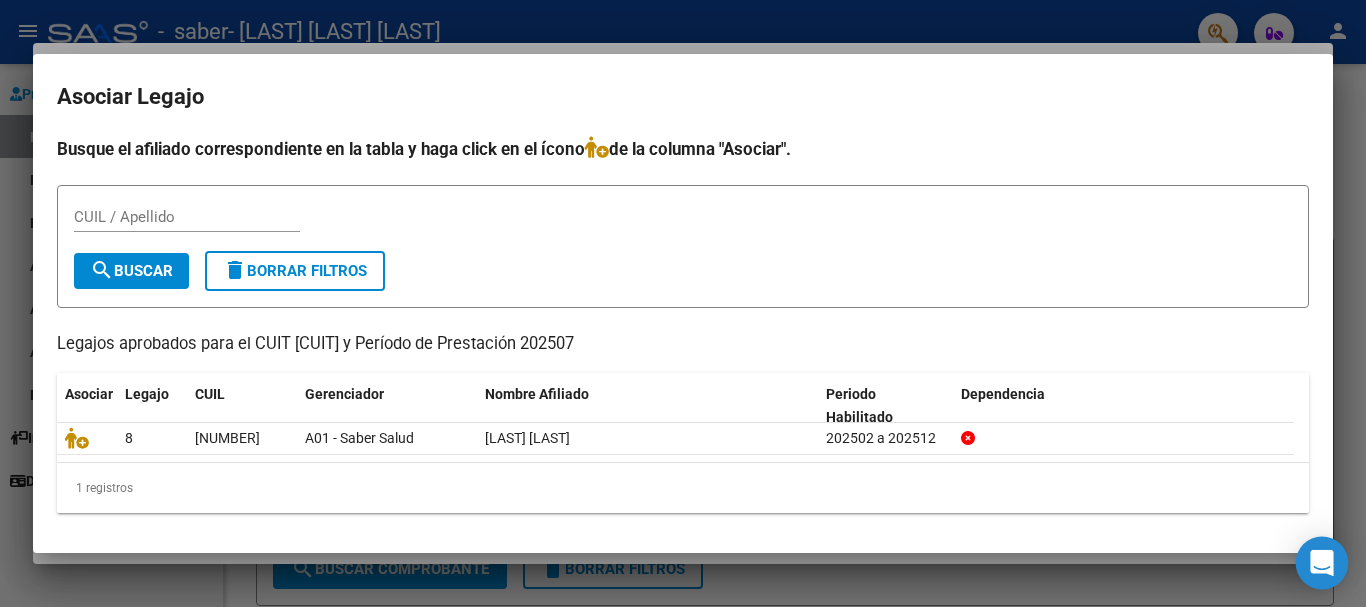click 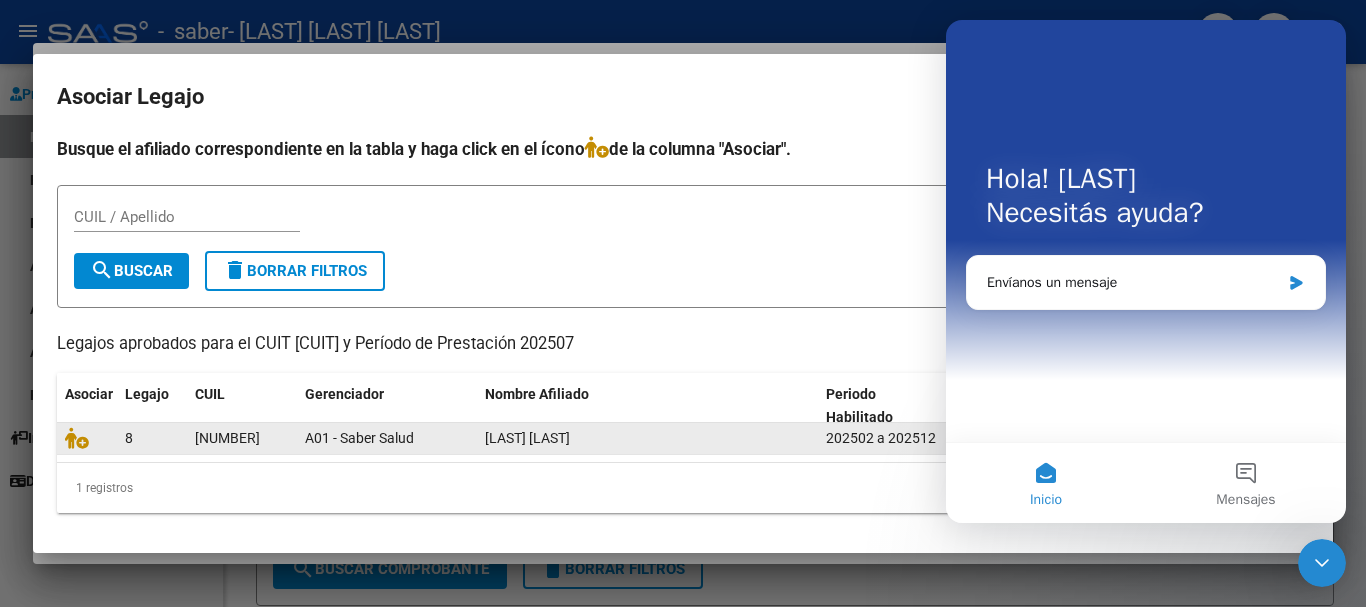 scroll, scrollTop: 0, scrollLeft: 0, axis: both 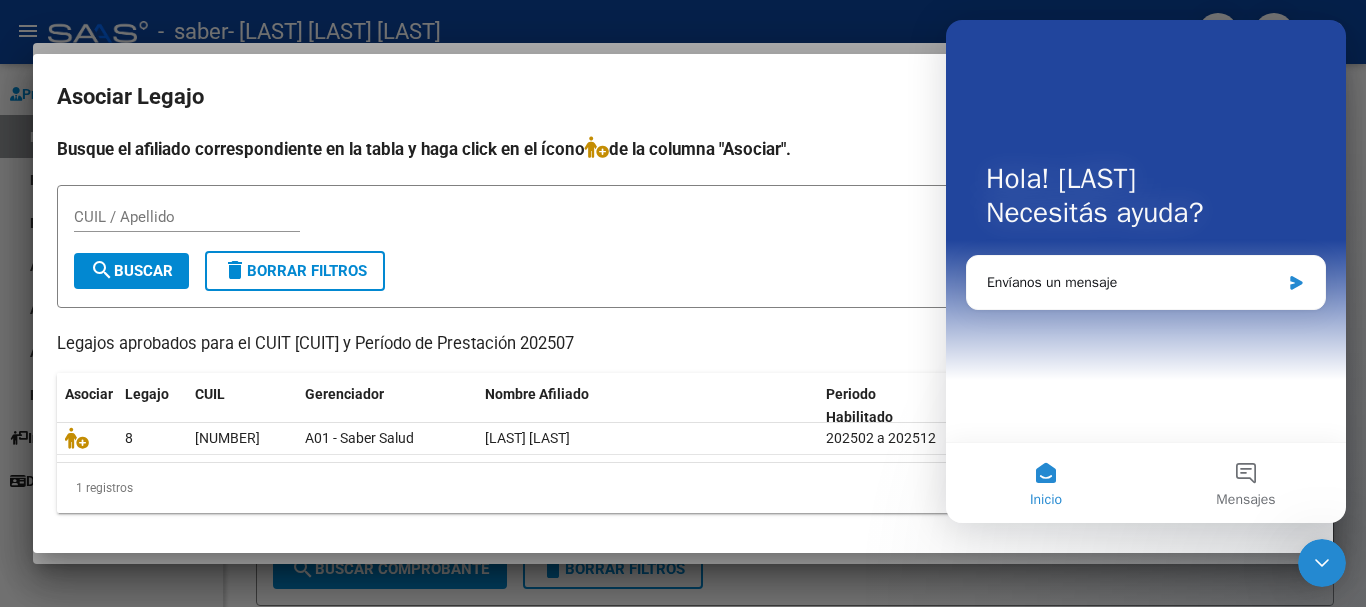 click on "1 registros" 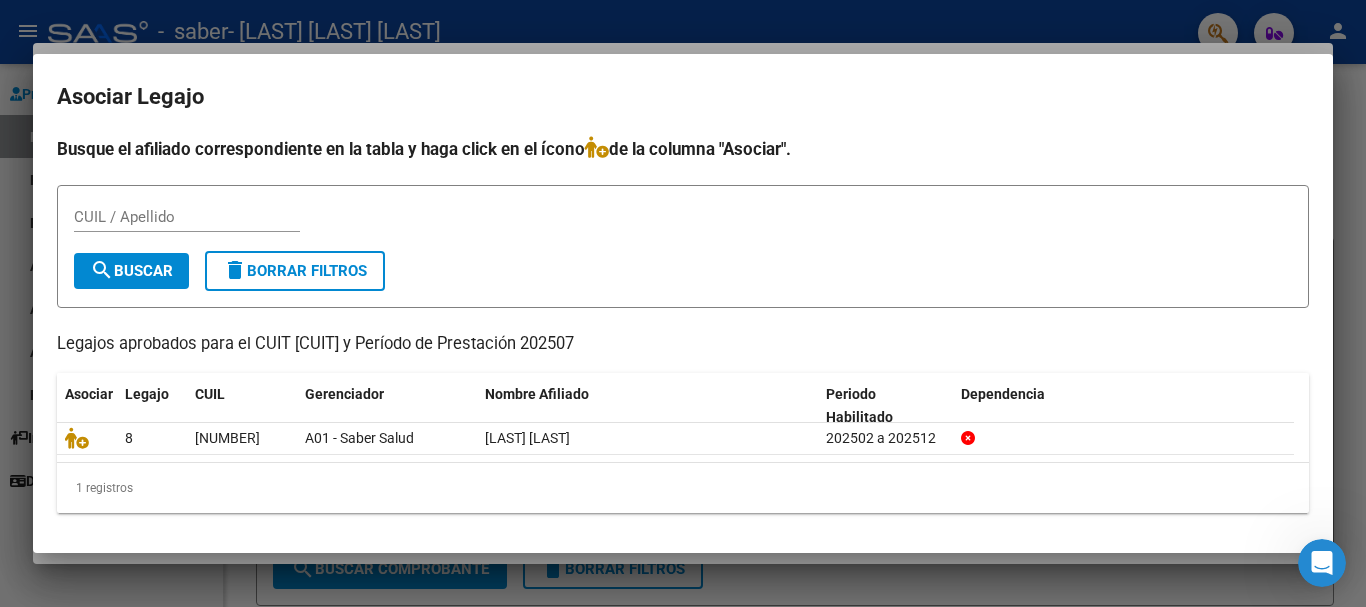 scroll, scrollTop: 0, scrollLeft: 0, axis: both 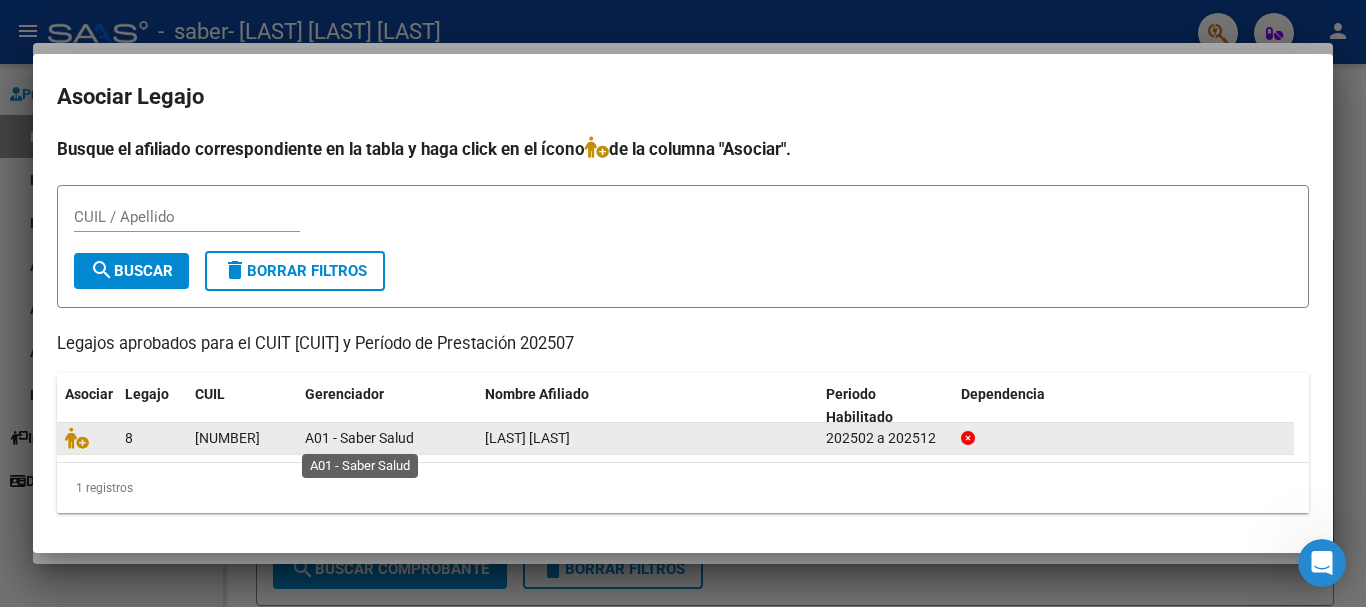 click on "A01 - Saber Salud" 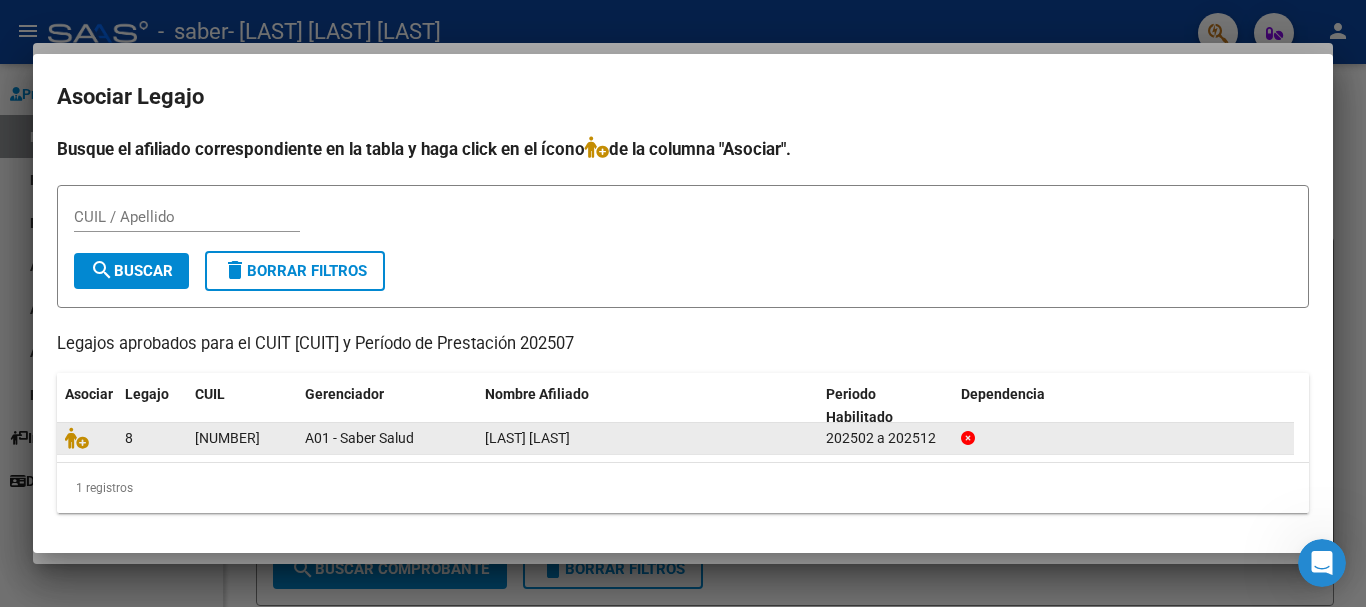 click on "A01 - Saber Salud" 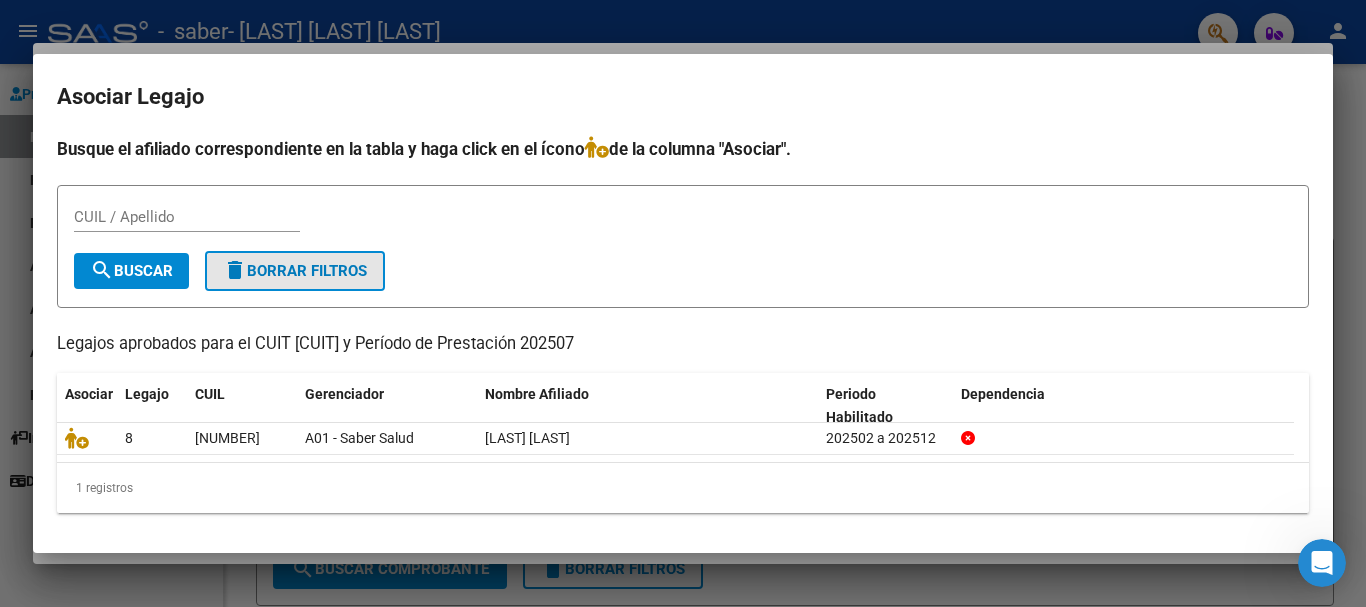click on "delete  Borrar Filtros" at bounding box center [295, 271] 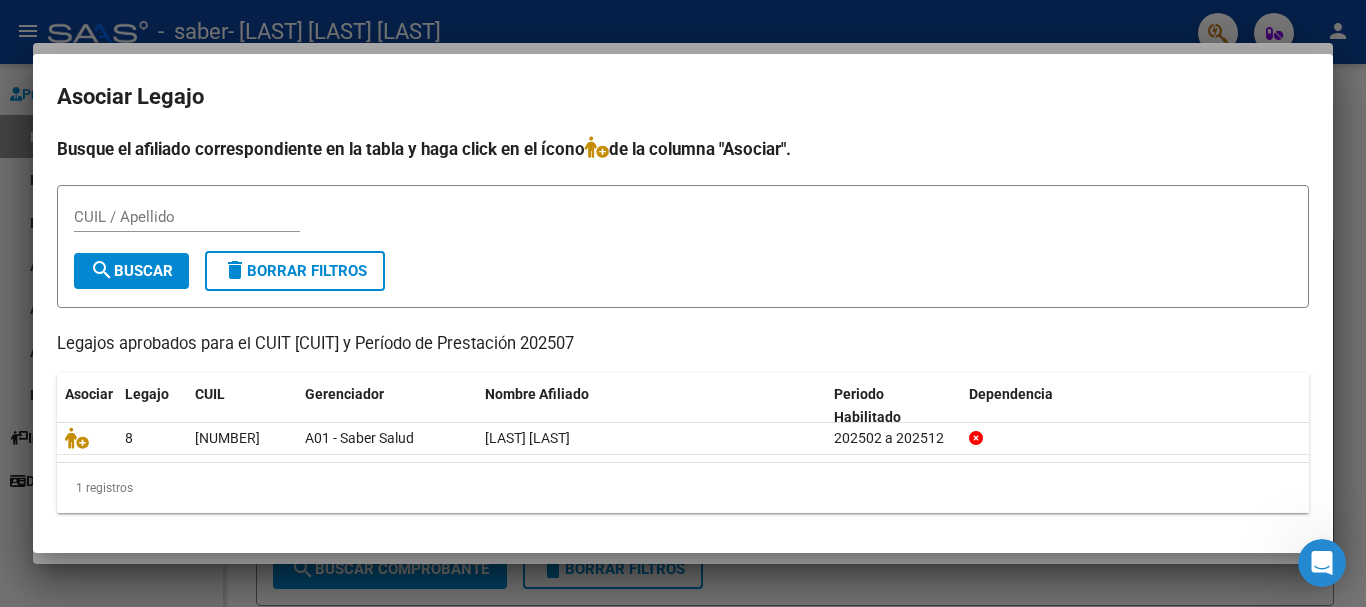 click on "[NUMBER] [NUMBER] A01 - Saber Salud [LAST] [LAST] 202502 a 202512" 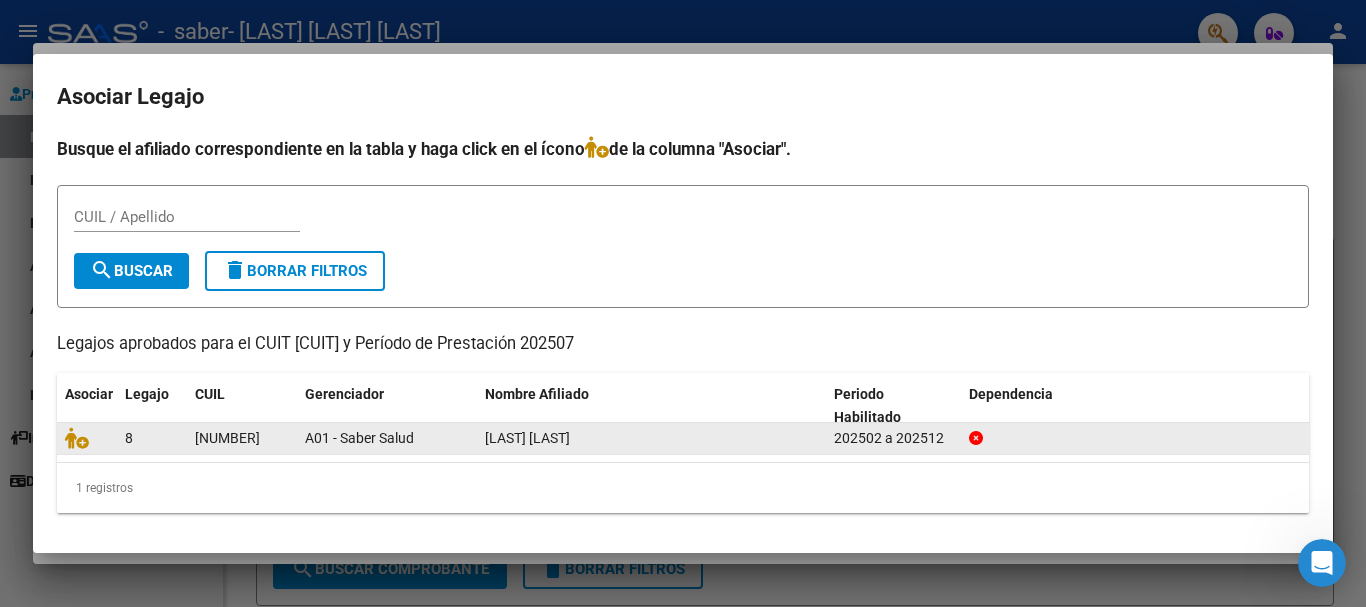 click on "[LAST] [LAST]" 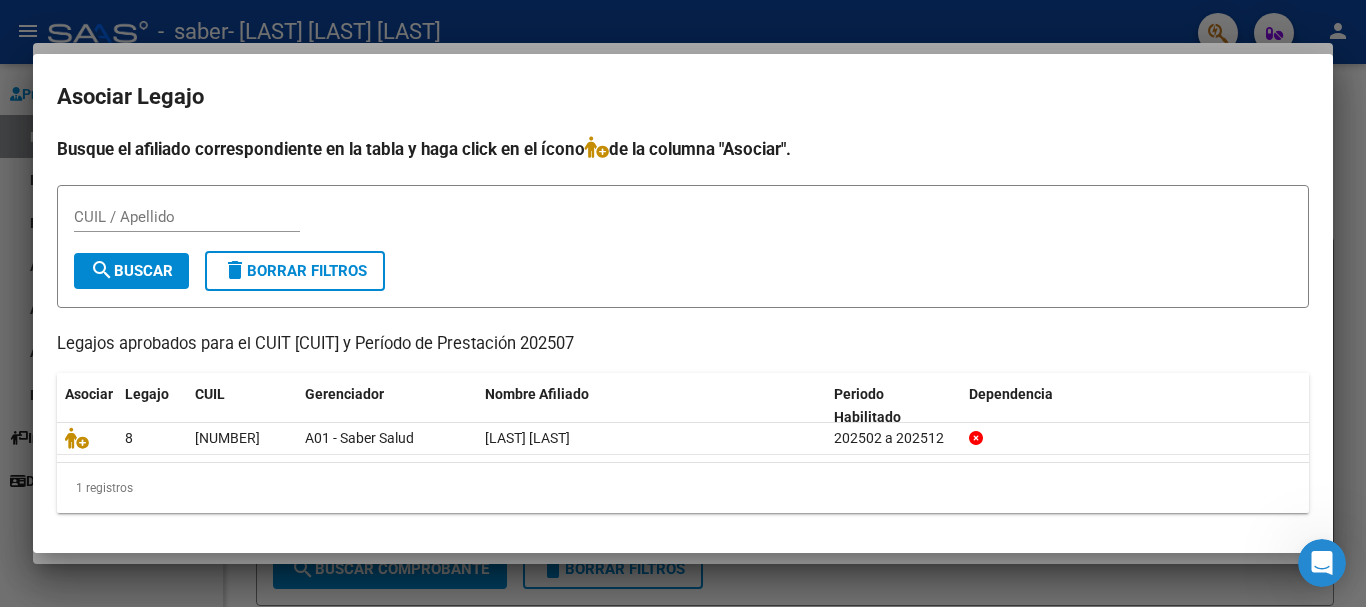 click at bounding box center [683, 303] 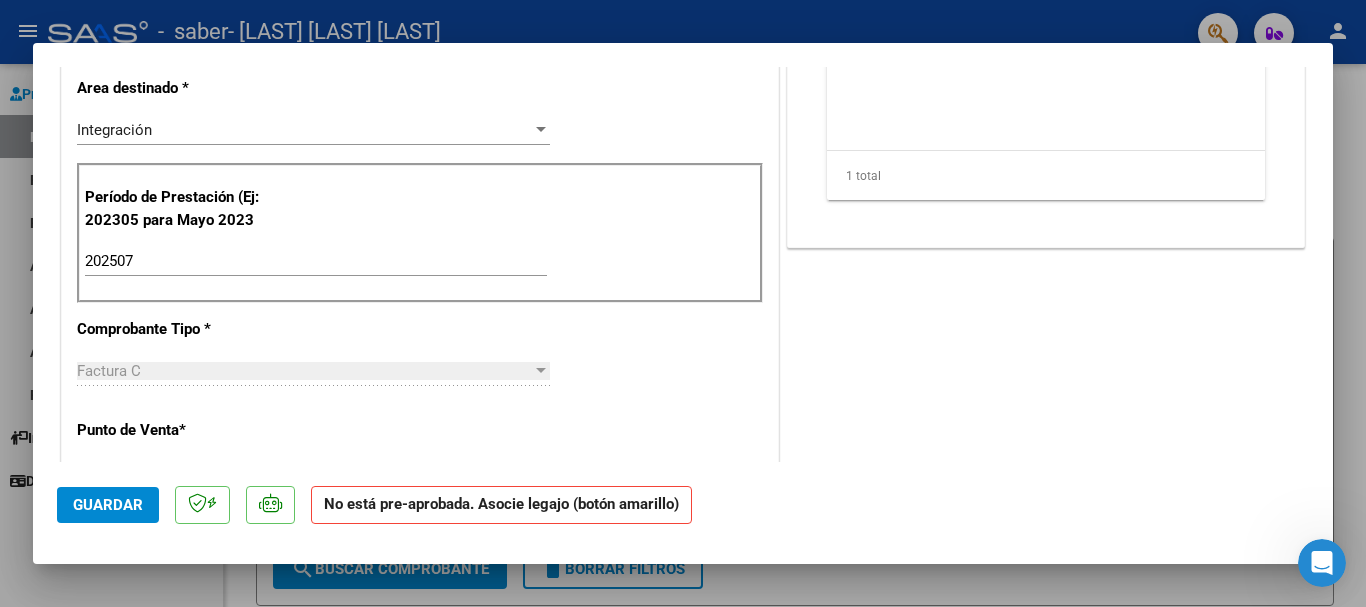 scroll, scrollTop: 0, scrollLeft: 0, axis: both 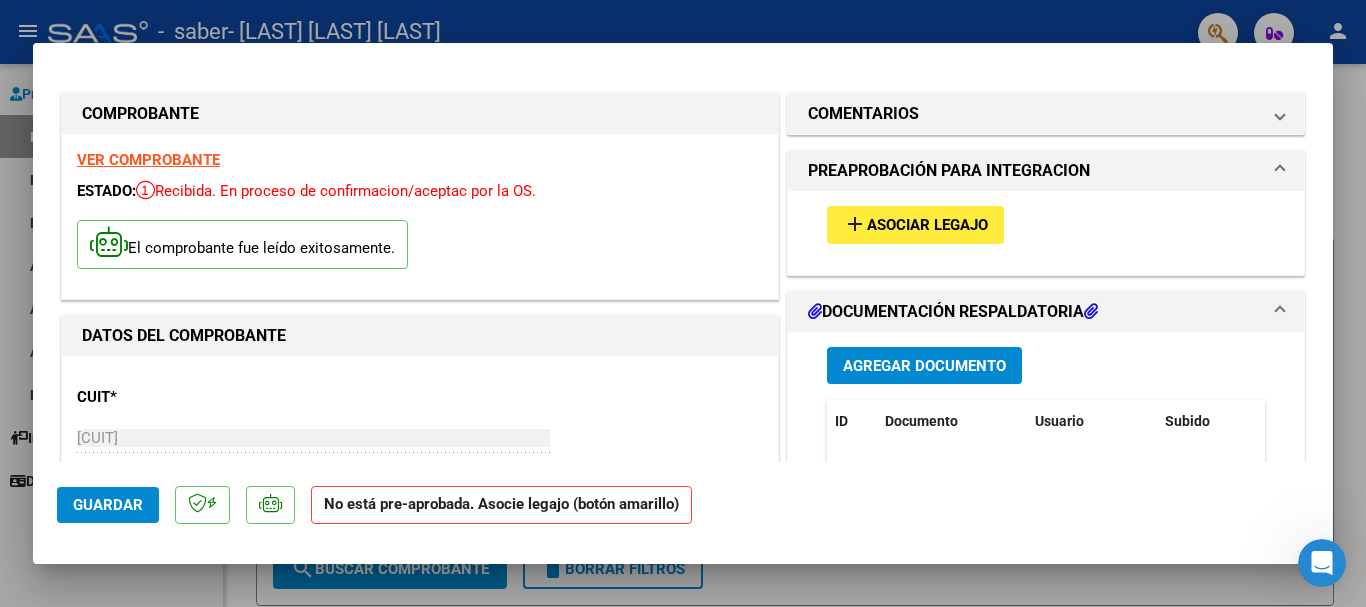 click on "Asociar Legajo" at bounding box center [927, 226] 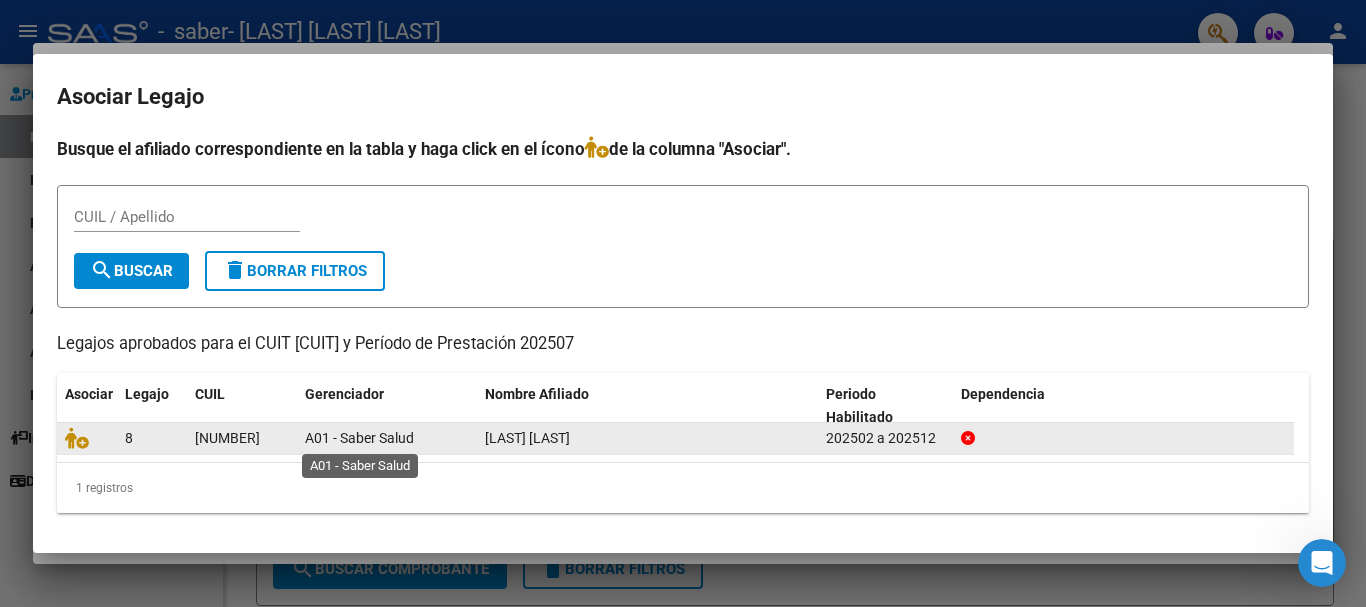 click on "A01 - Saber Salud" 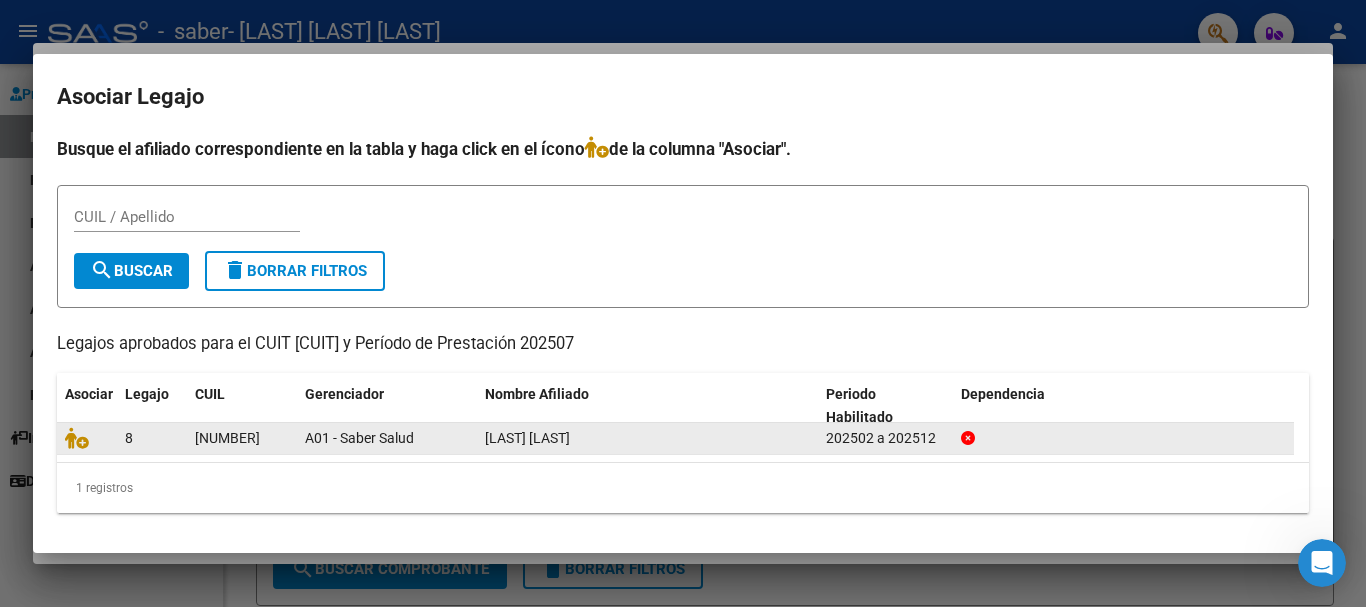 click on "202502 a 202512" 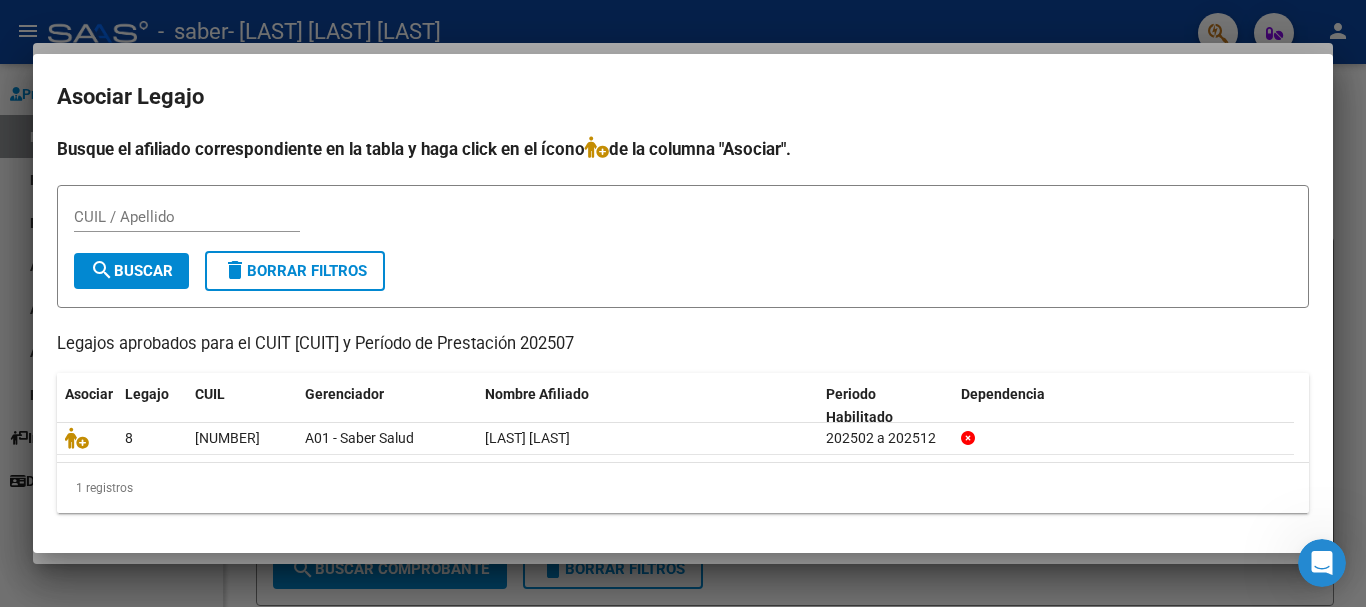 click on "CUIL / Apellido" at bounding box center [187, 217] 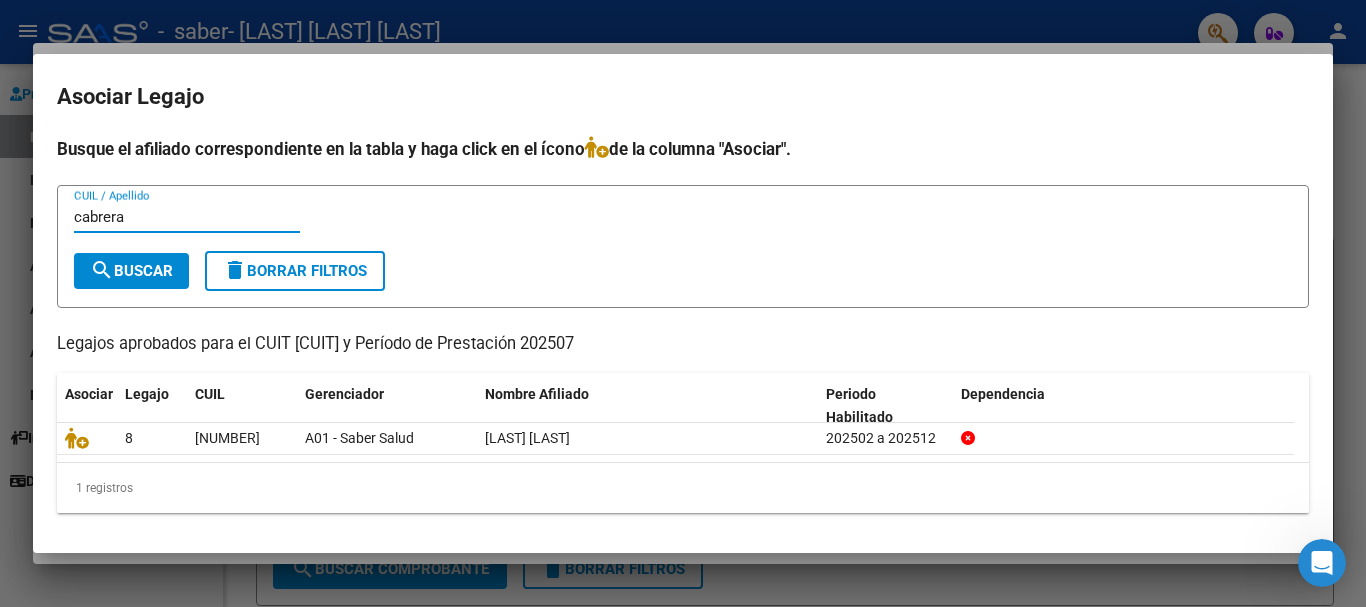 type on "cabrera" 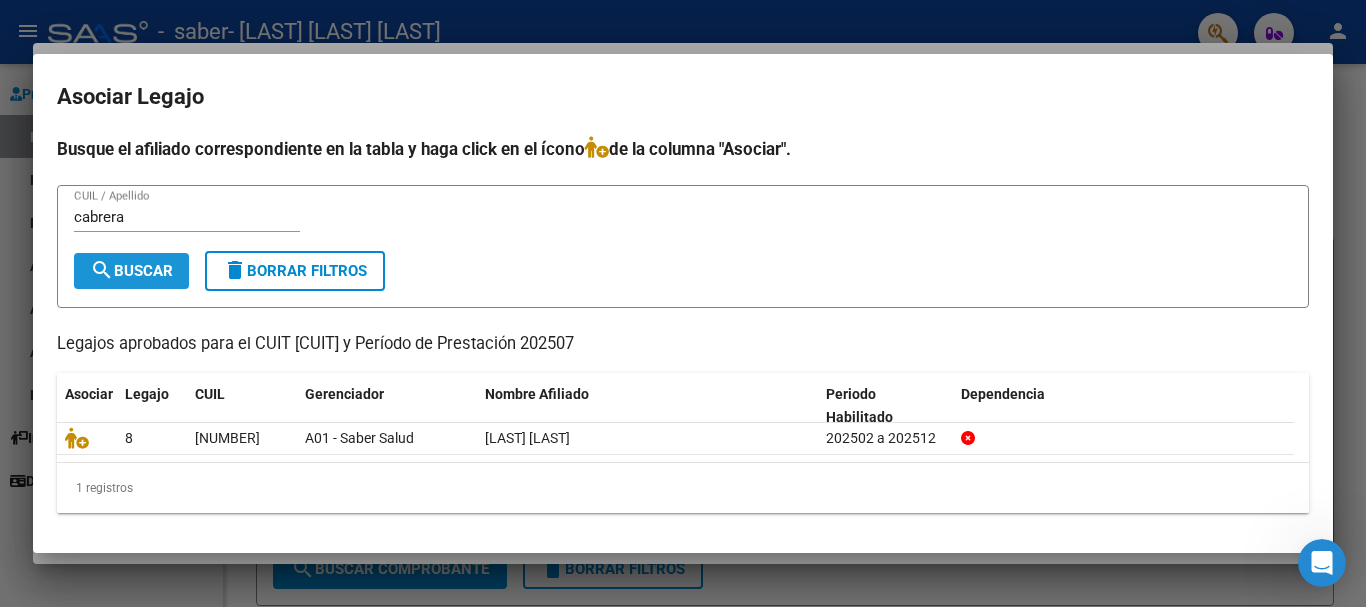 click on "search  Buscar" at bounding box center (131, 271) 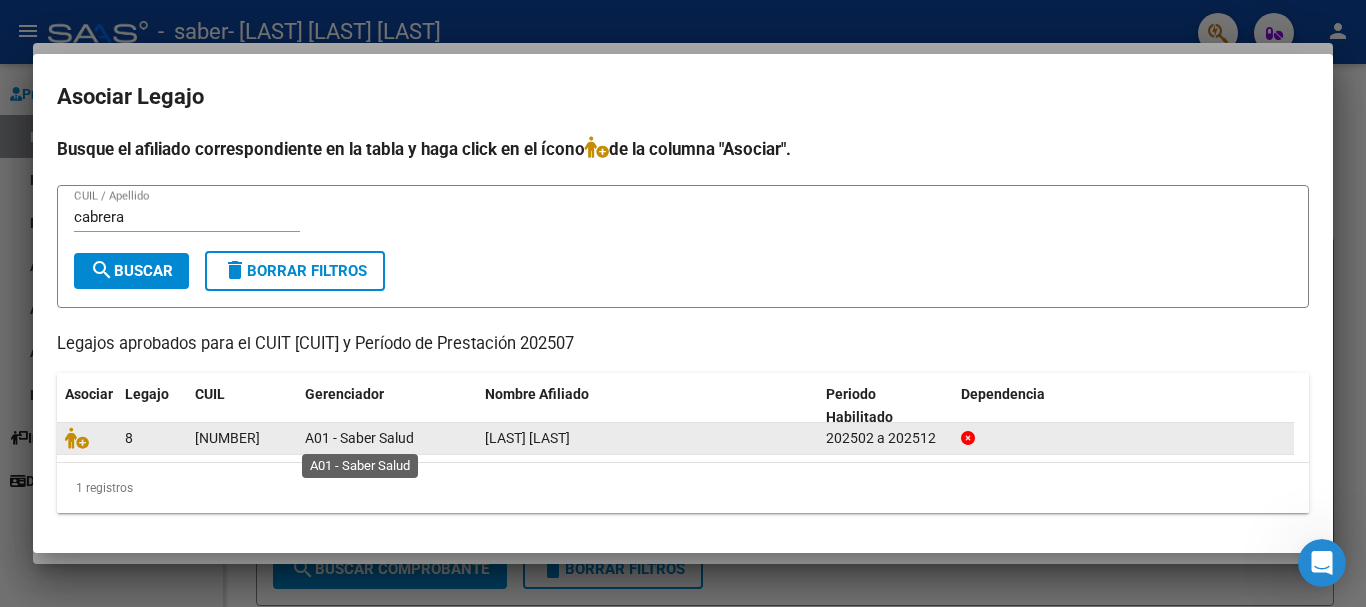 click on "A01 - Saber Salud" 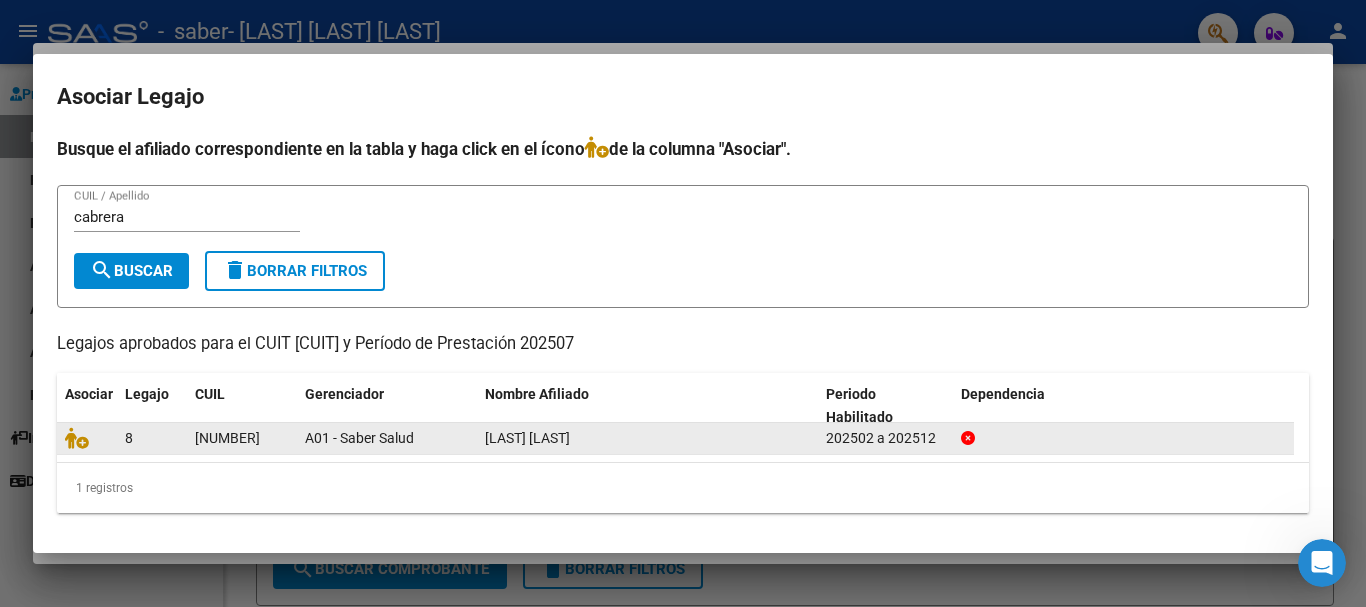 click on "[LAST] [LAST]" 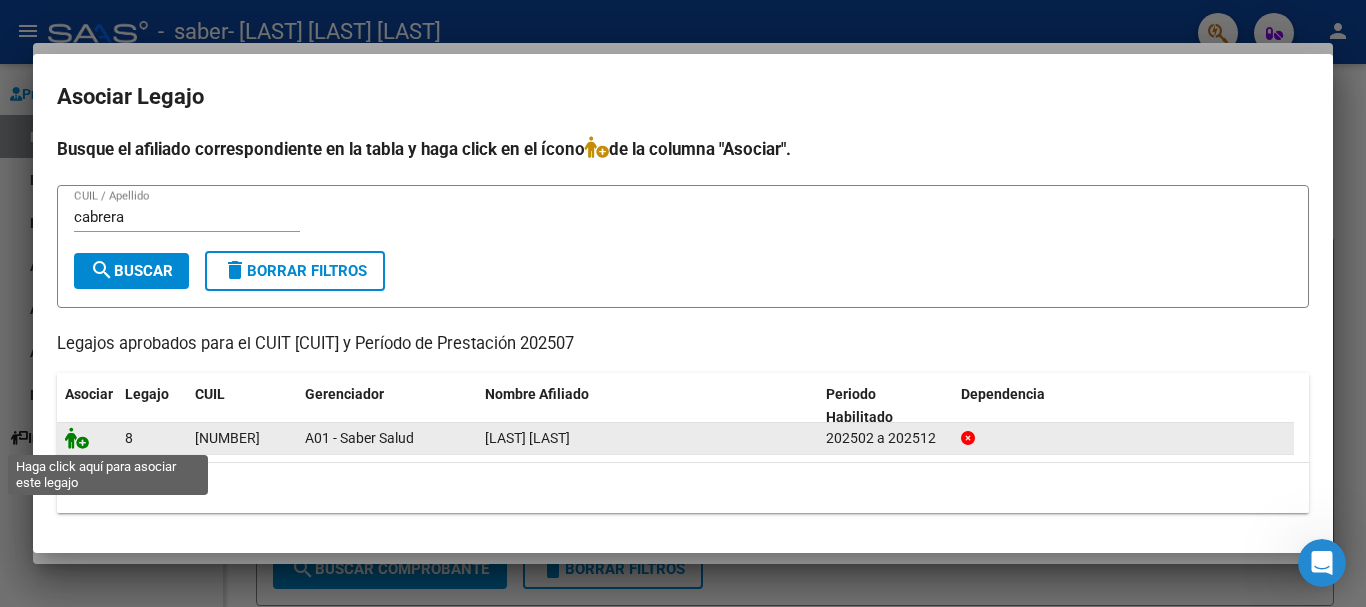 click 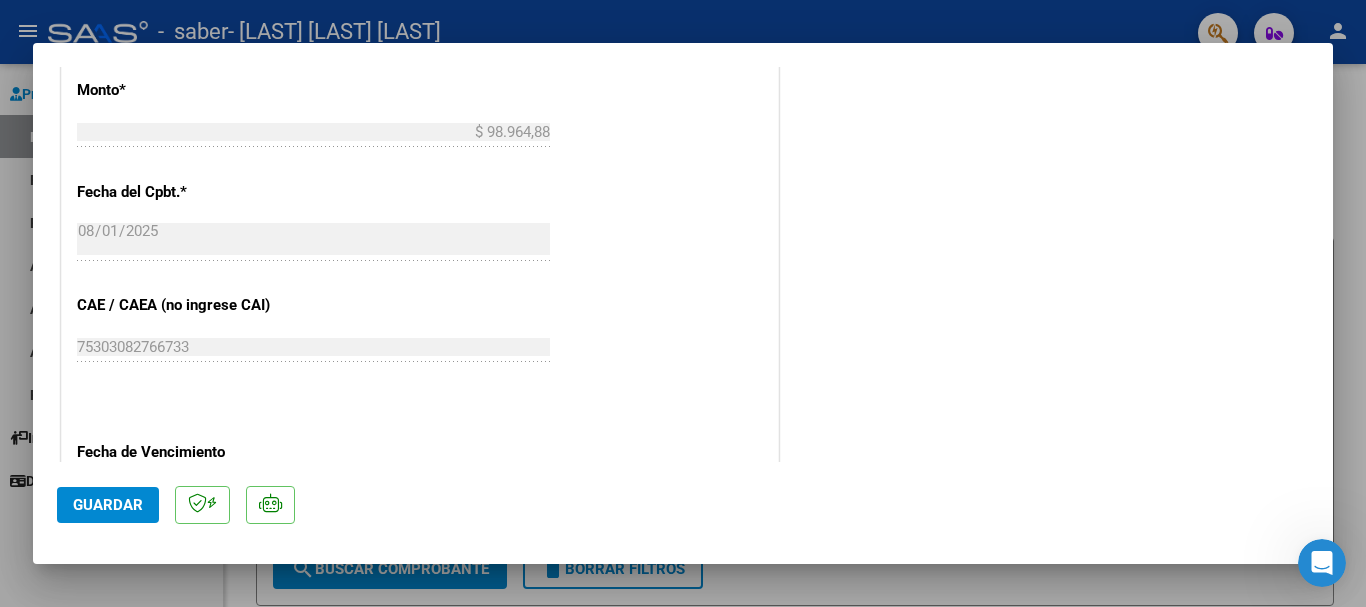 scroll, scrollTop: 1395, scrollLeft: 0, axis: vertical 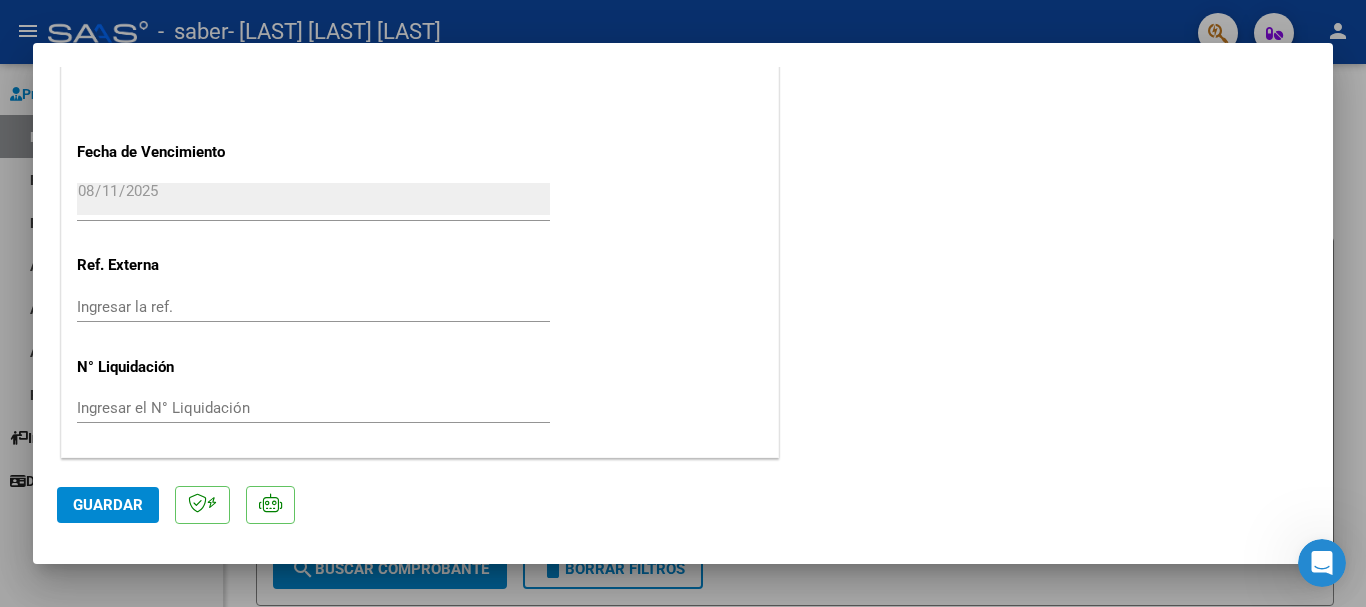 click on "Guardar" 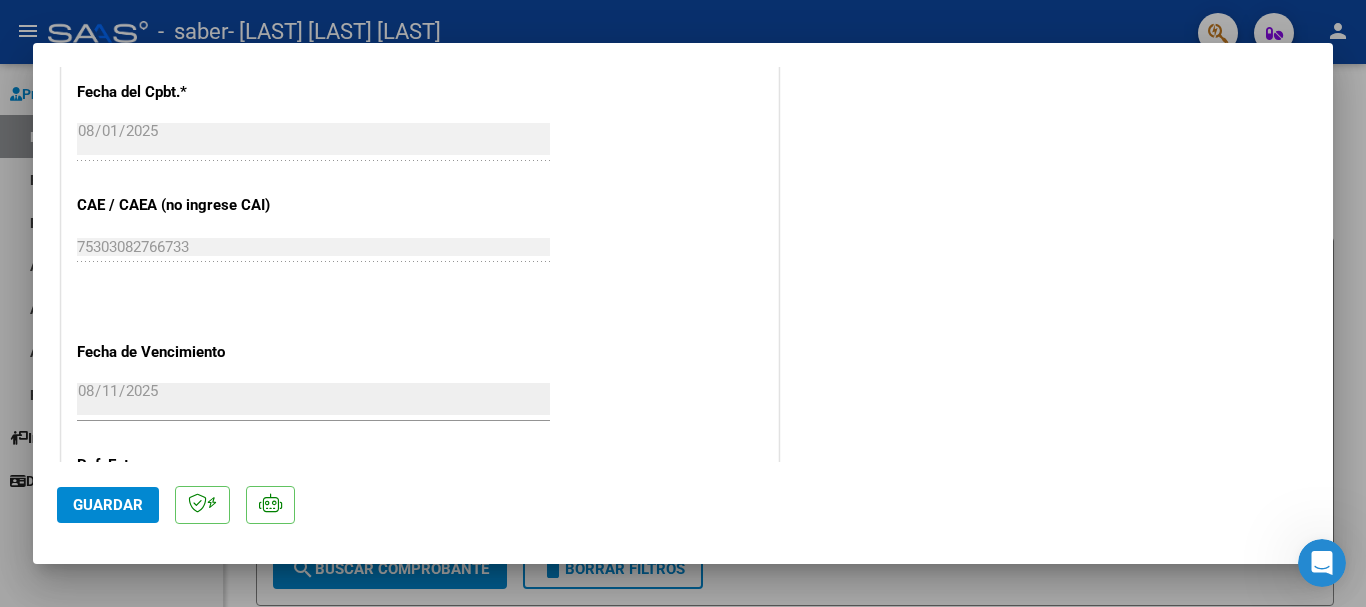 scroll, scrollTop: 1395, scrollLeft: 0, axis: vertical 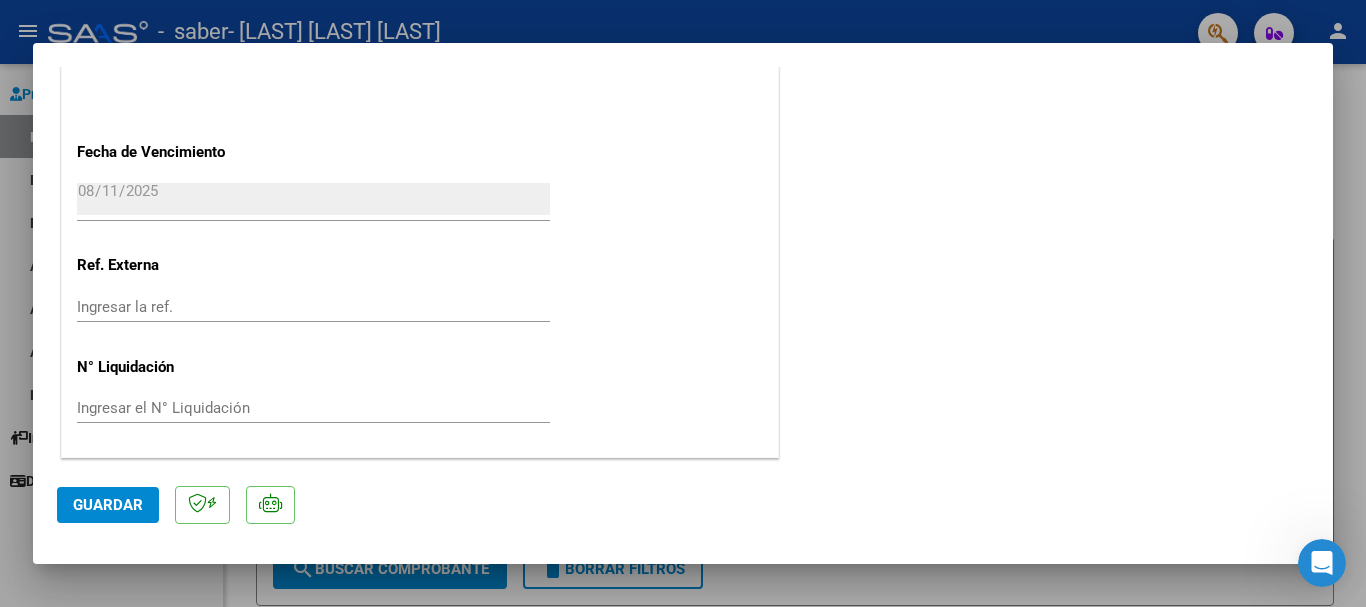 click on "Guardar" 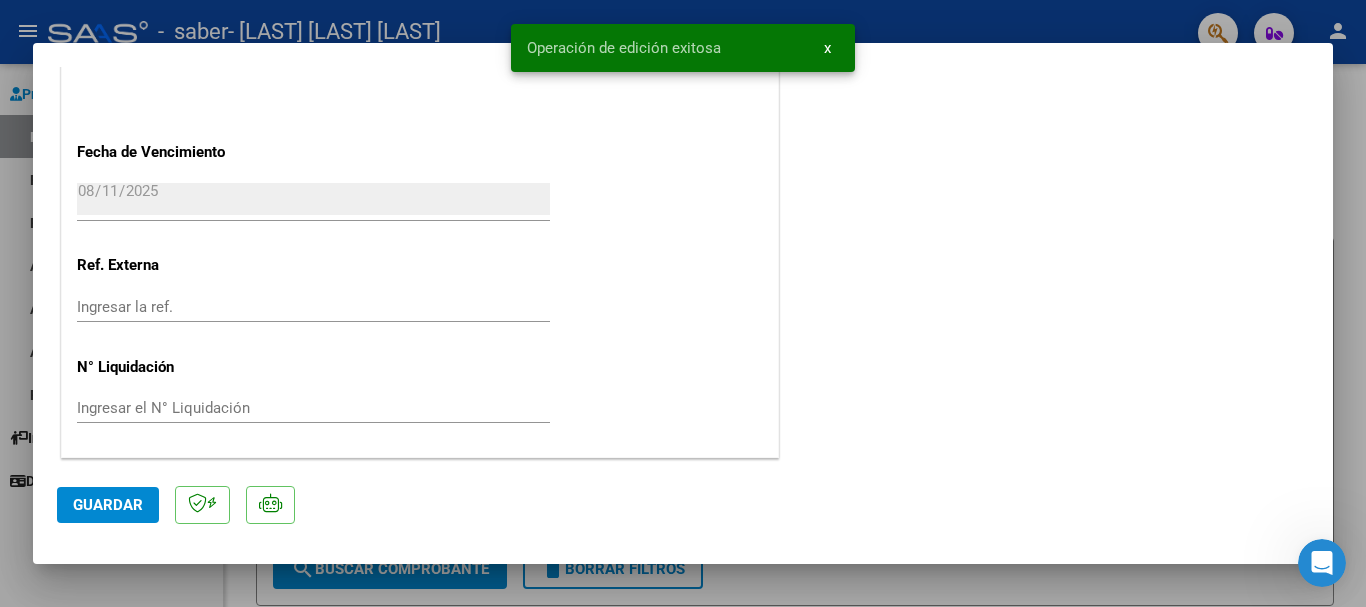 click on "x" at bounding box center [827, 48] 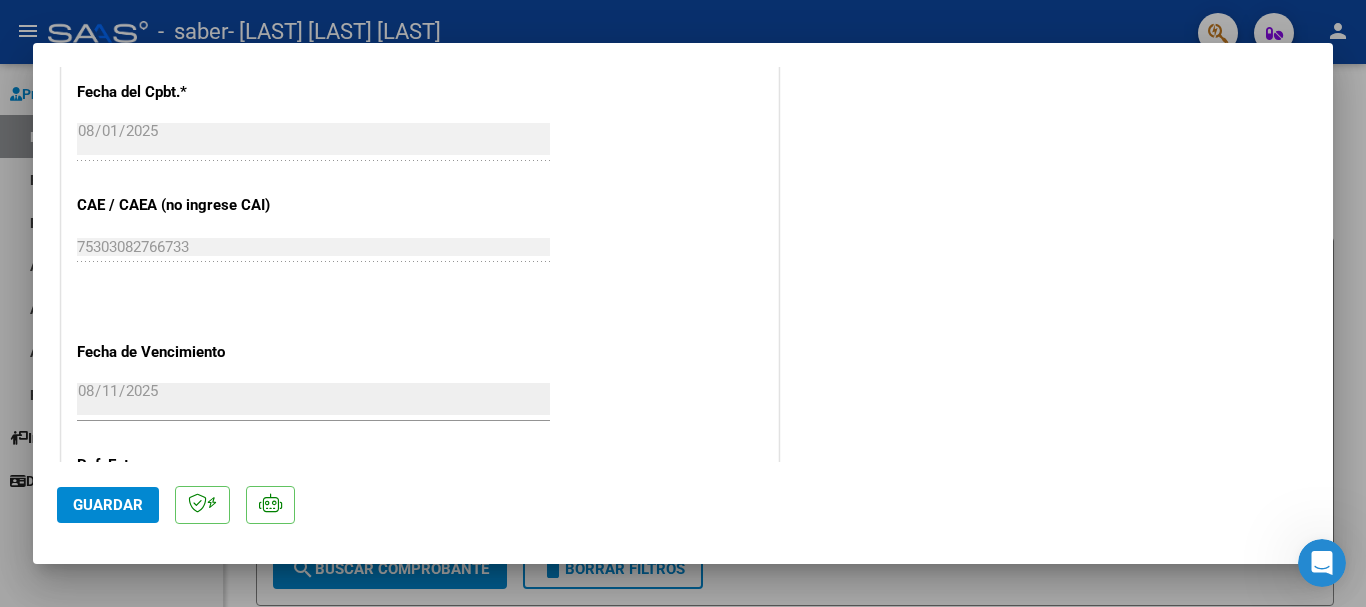scroll, scrollTop: 795, scrollLeft: 0, axis: vertical 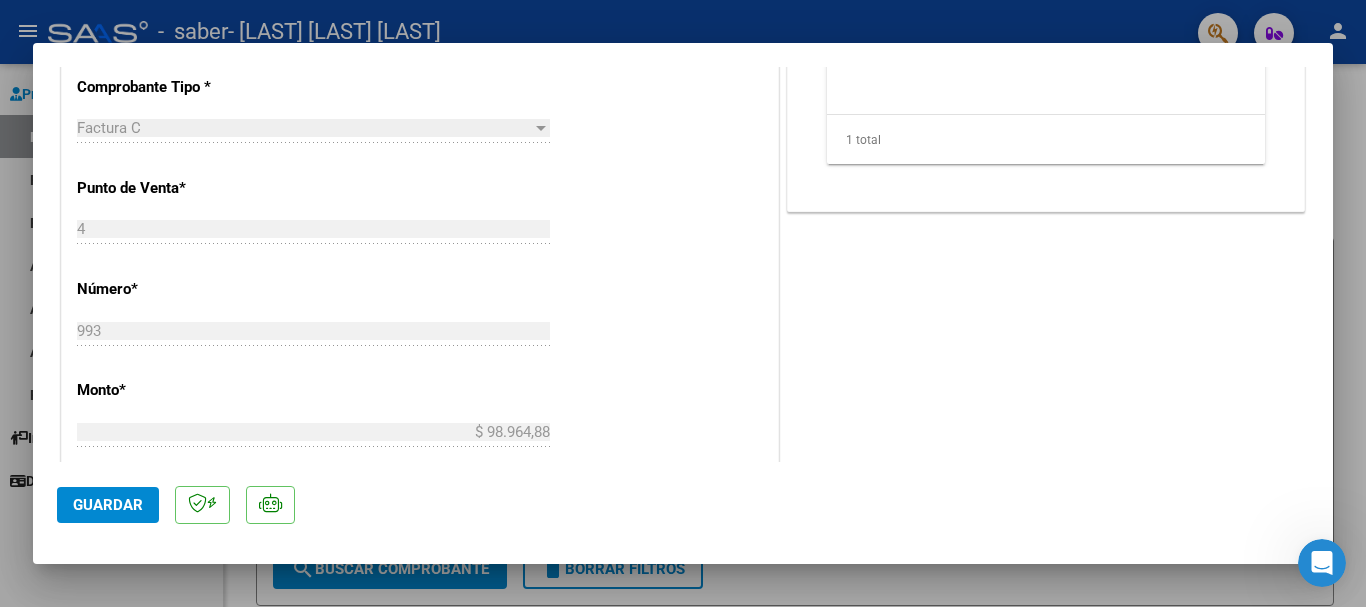 click at bounding box center (683, 303) 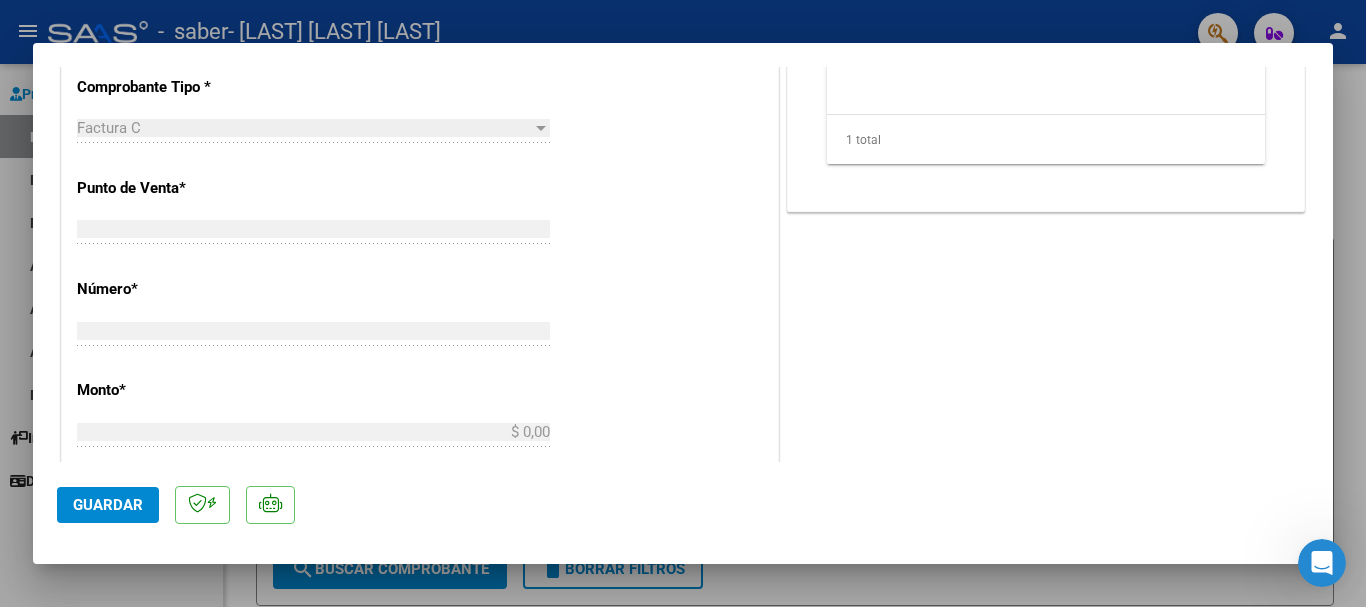 scroll, scrollTop: 734, scrollLeft: 0, axis: vertical 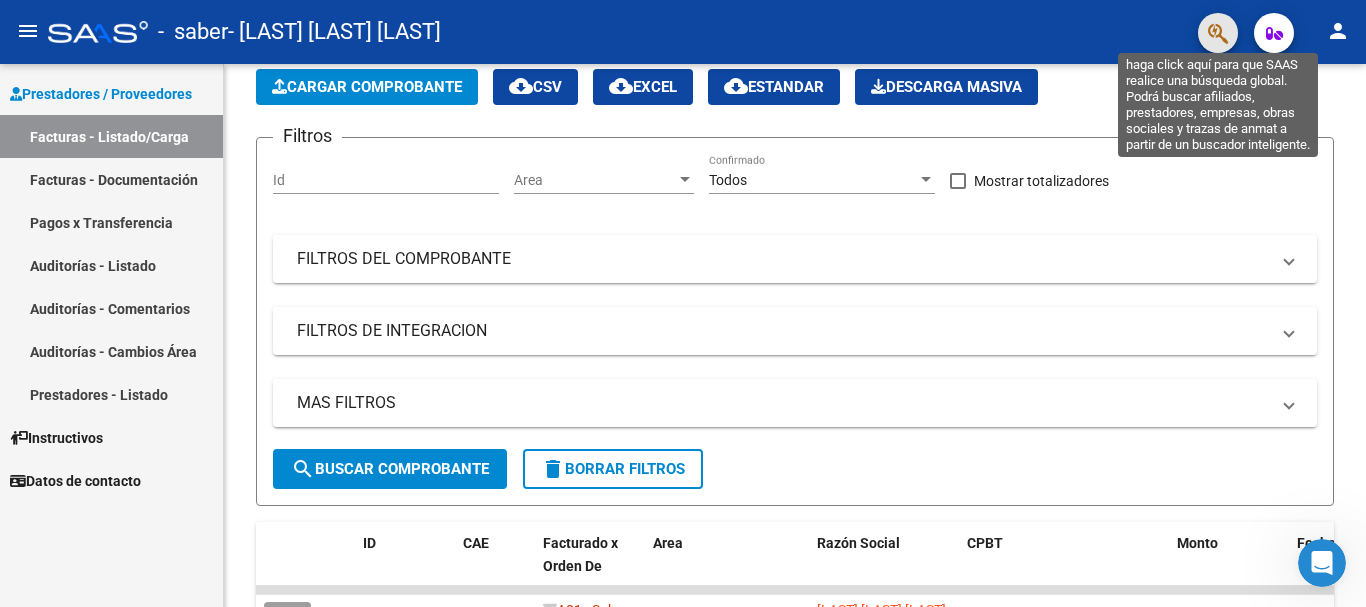 click 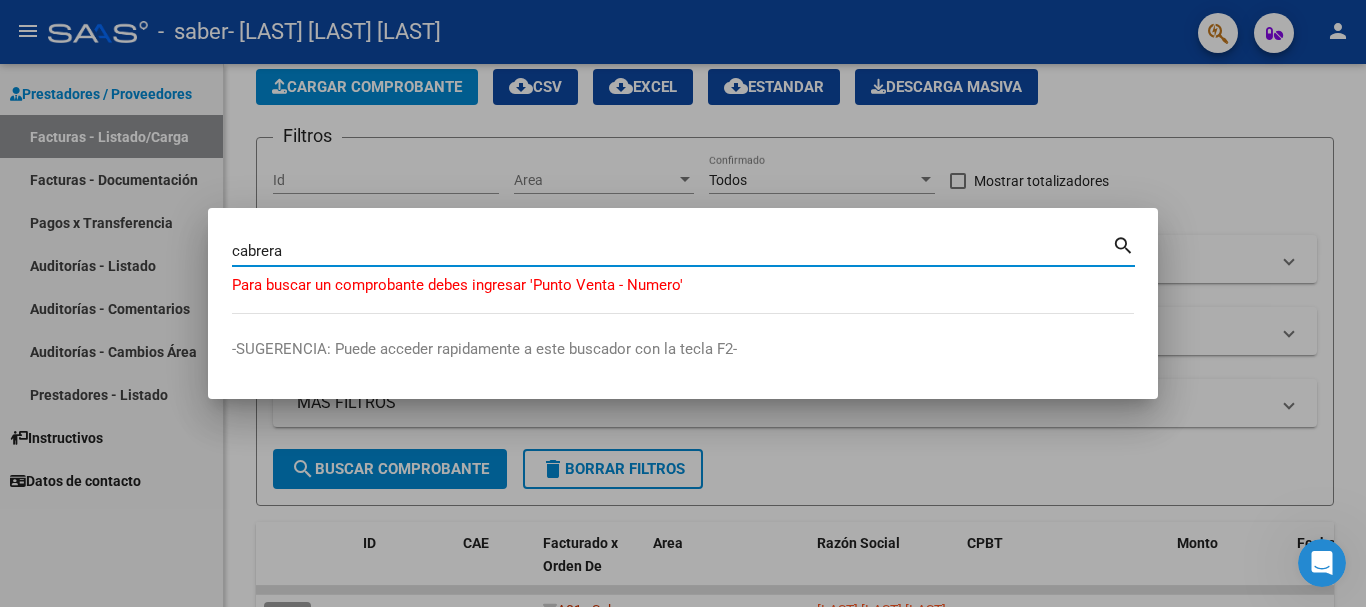 type on "cabrera" 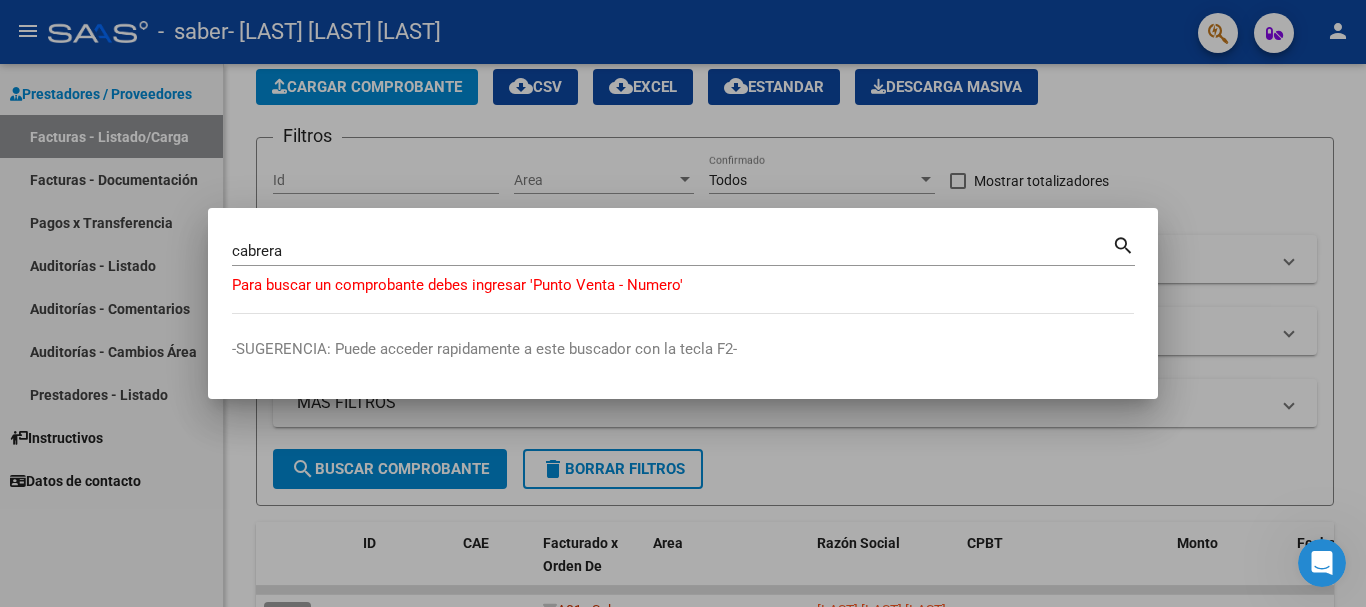 click at bounding box center (683, 303) 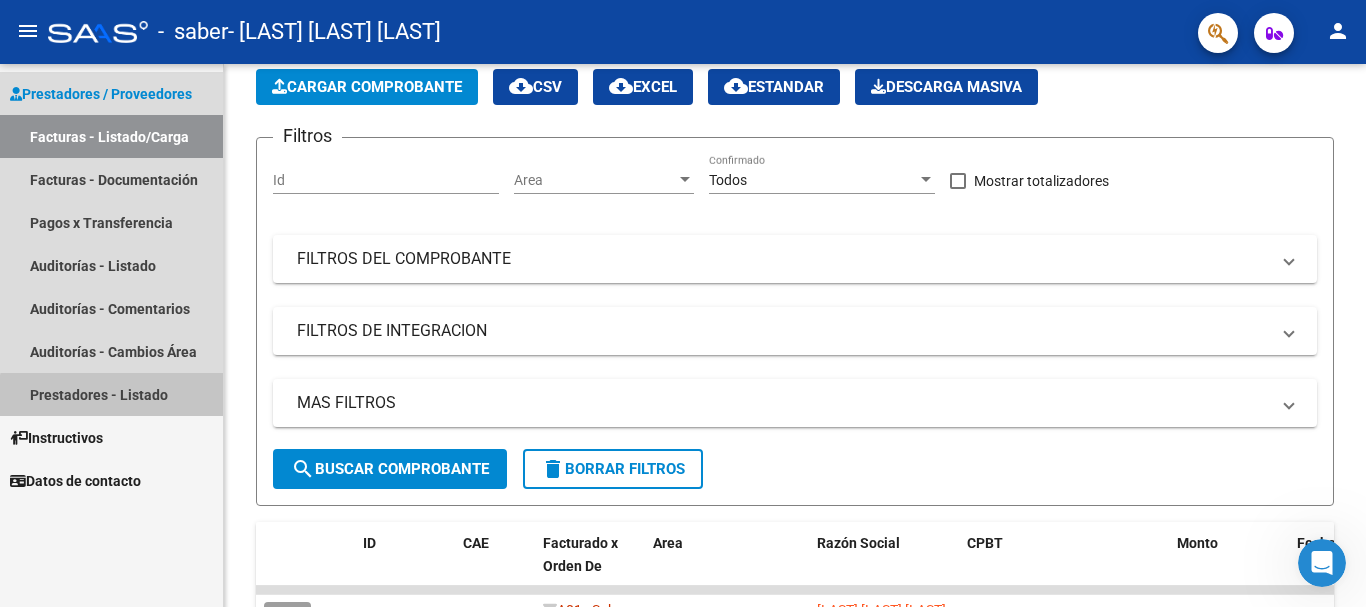 click on "Prestadores - Listado" at bounding box center (111, 394) 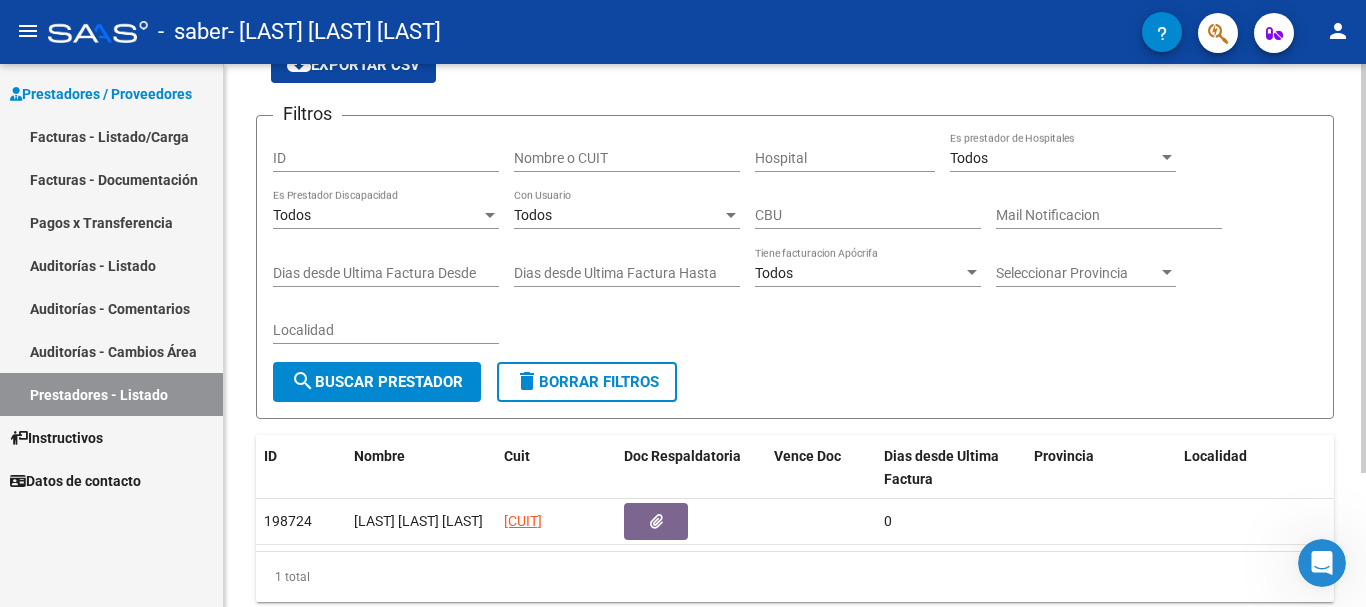 scroll, scrollTop: 178, scrollLeft: 0, axis: vertical 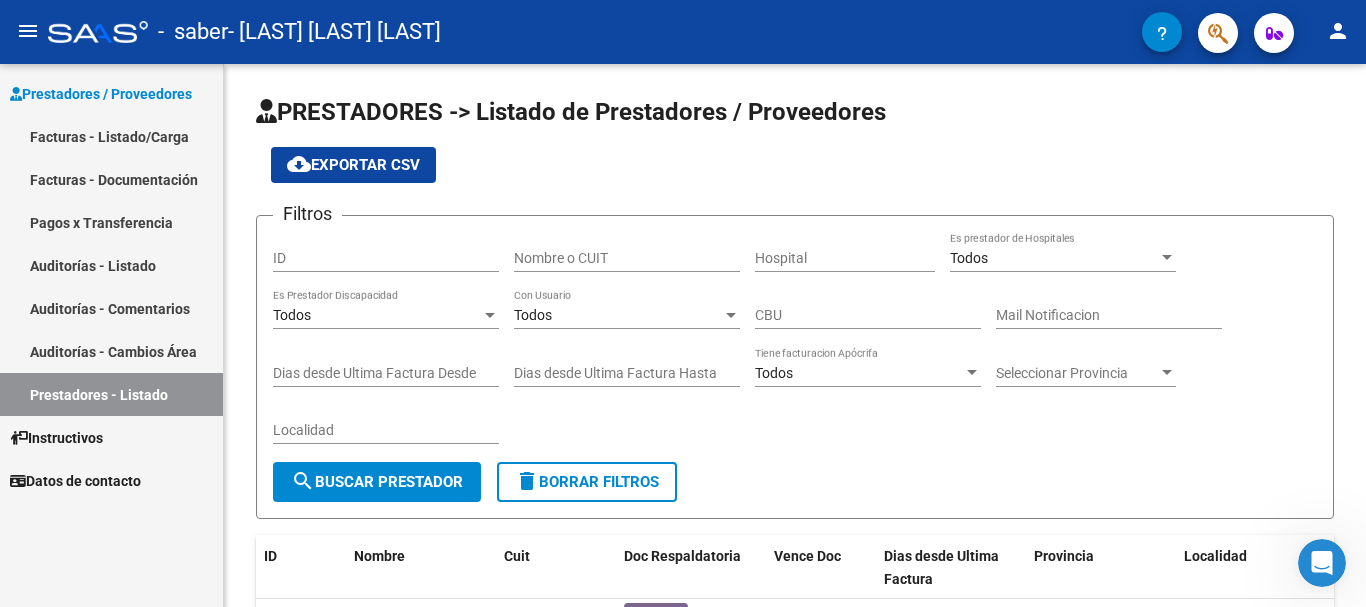 click on "Facturas - Documentación" at bounding box center [111, 179] 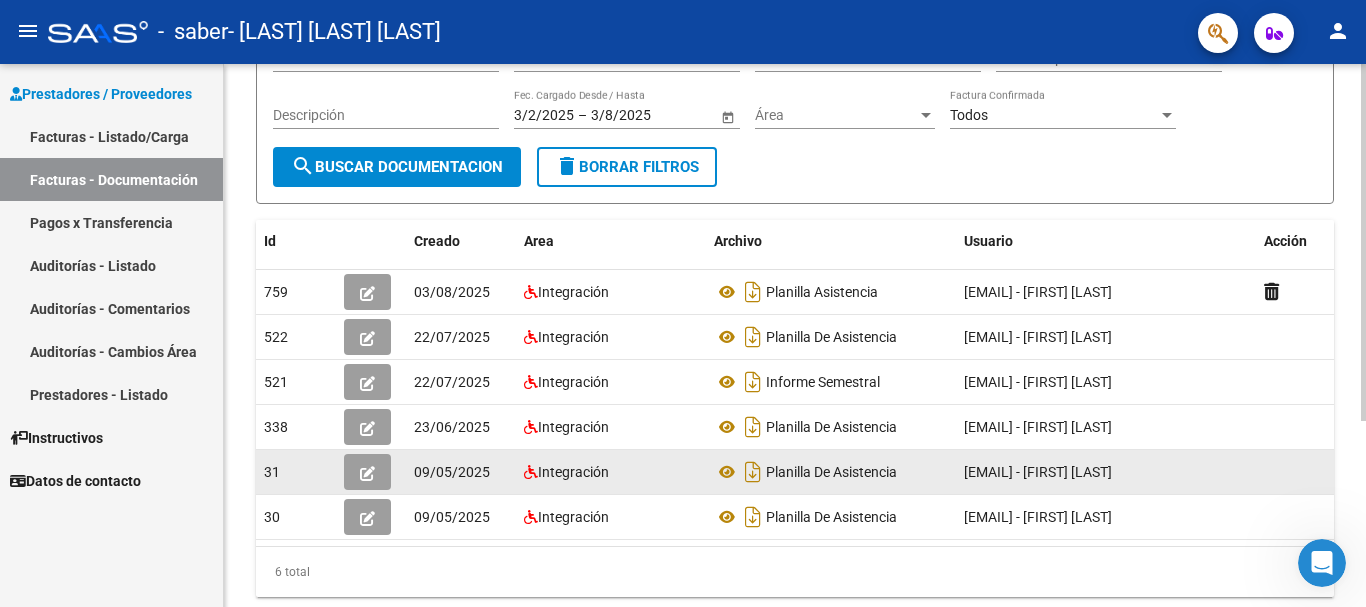 scroll, scrollTop: 0, scrollLeft: 0, axis: both 